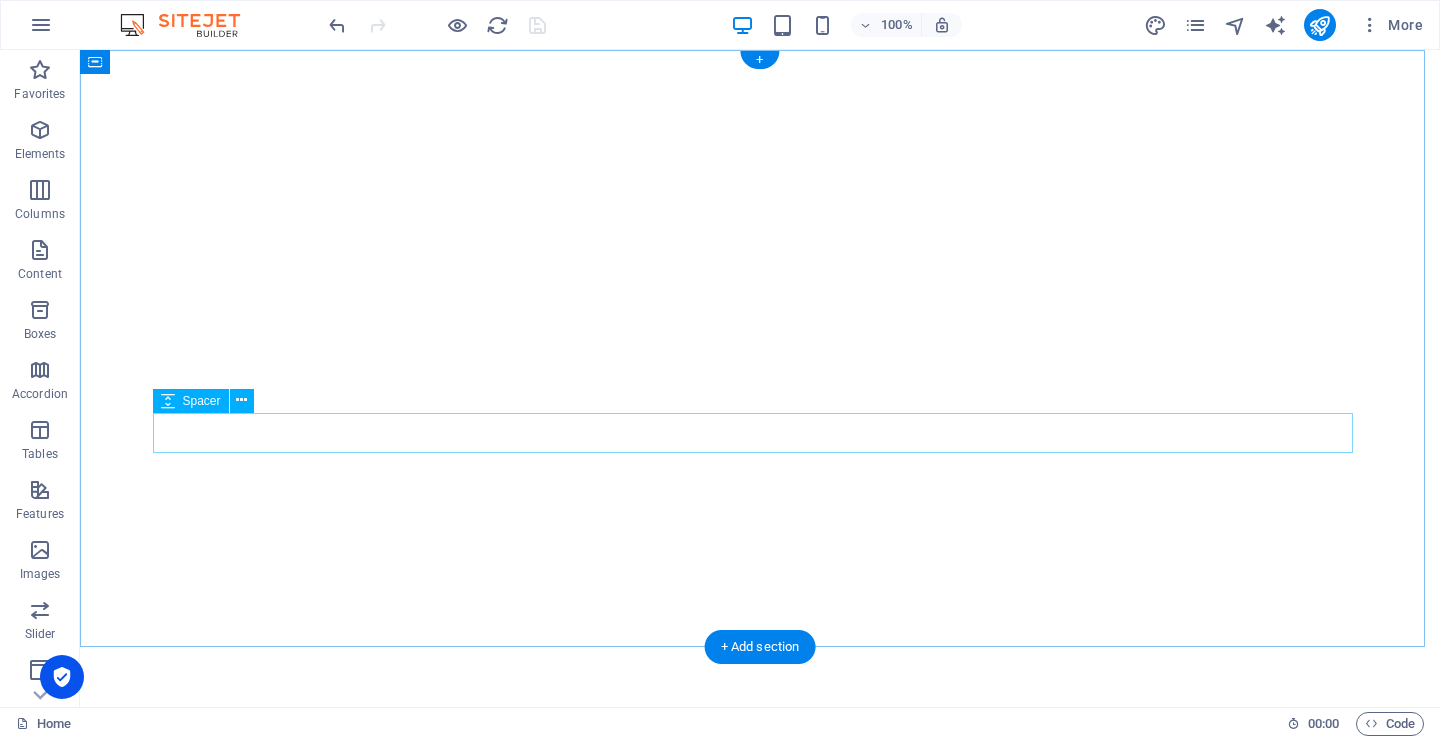 scroll, scrollTop: 0, scrollLeft: 0, axis: both 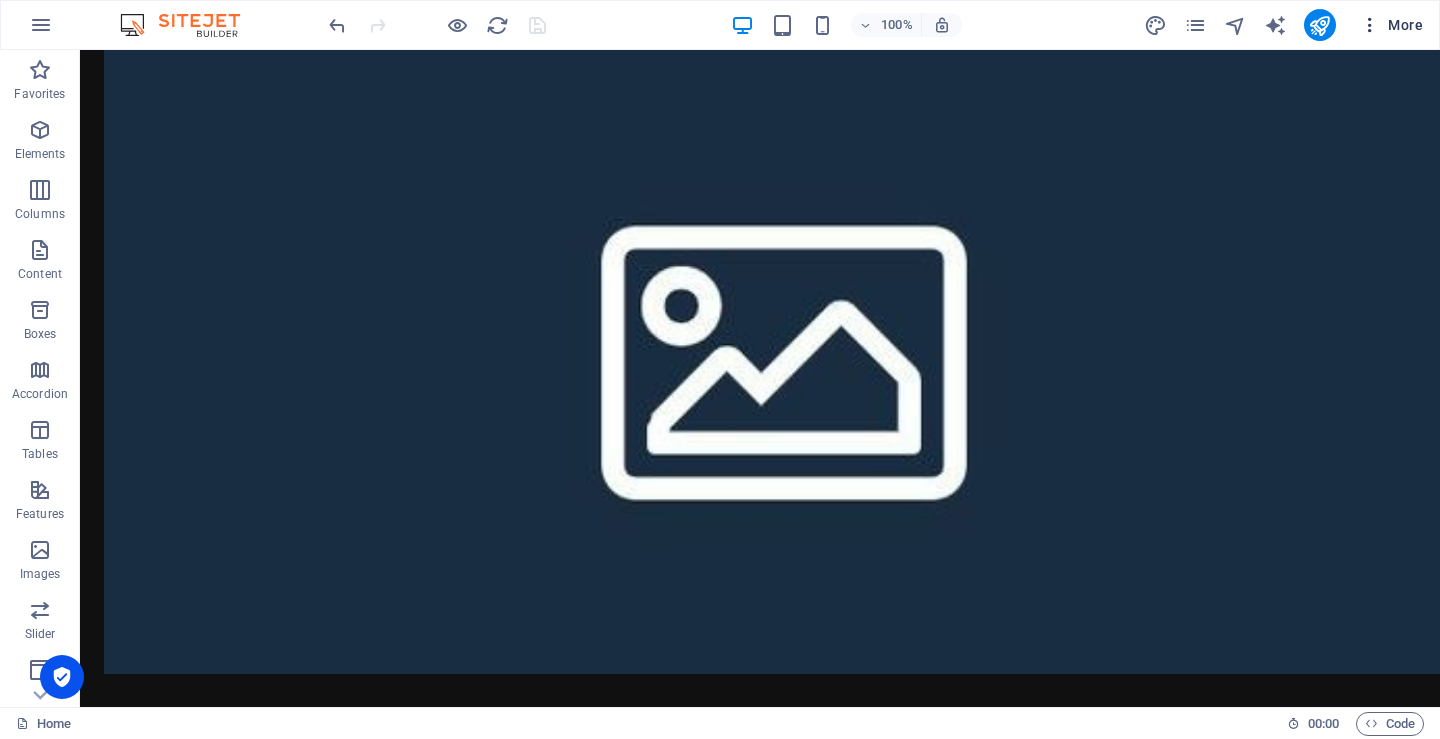 click at bounding box center (1370, 25) 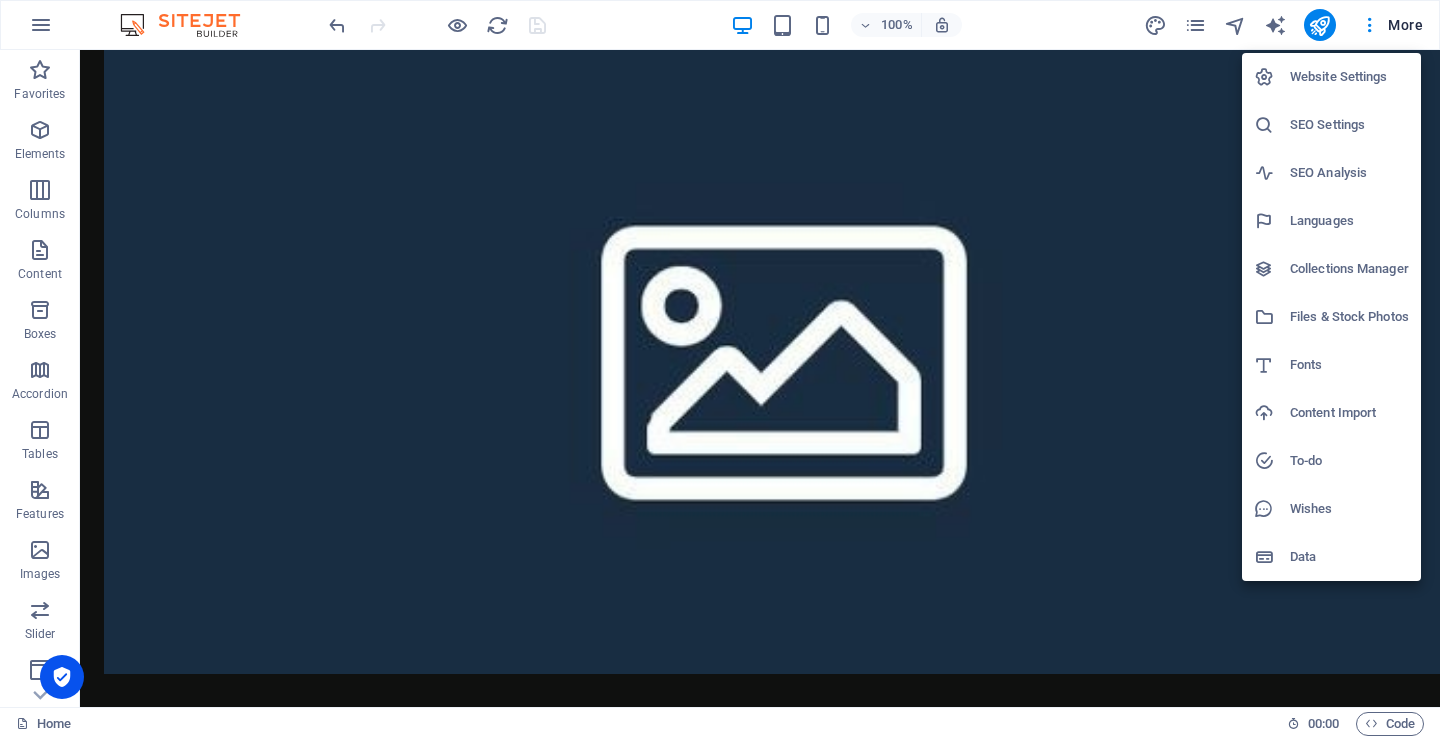 click on "SEO Settings" at bounding box center (1349, 125) 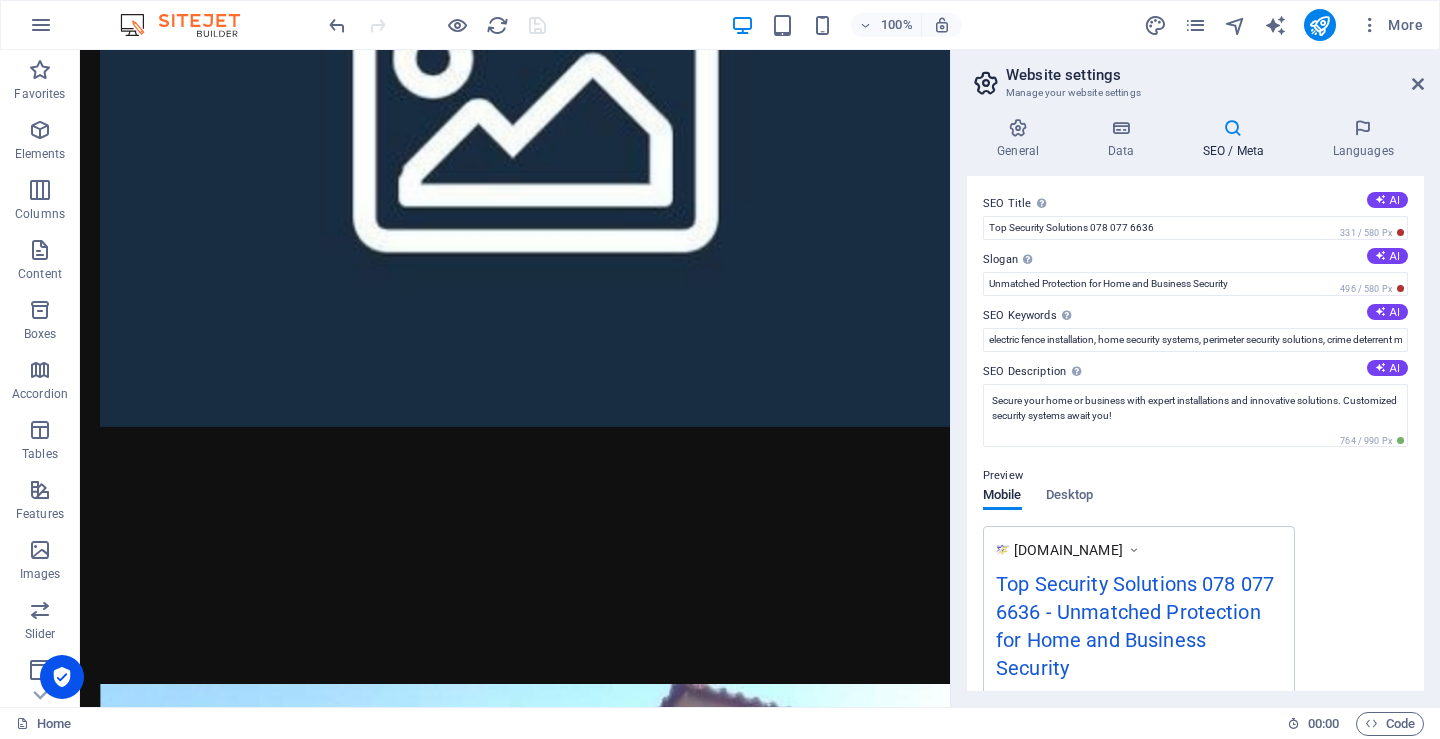 scroll, scrollTop: 5320, scrollLeft: 0, axis: vertical 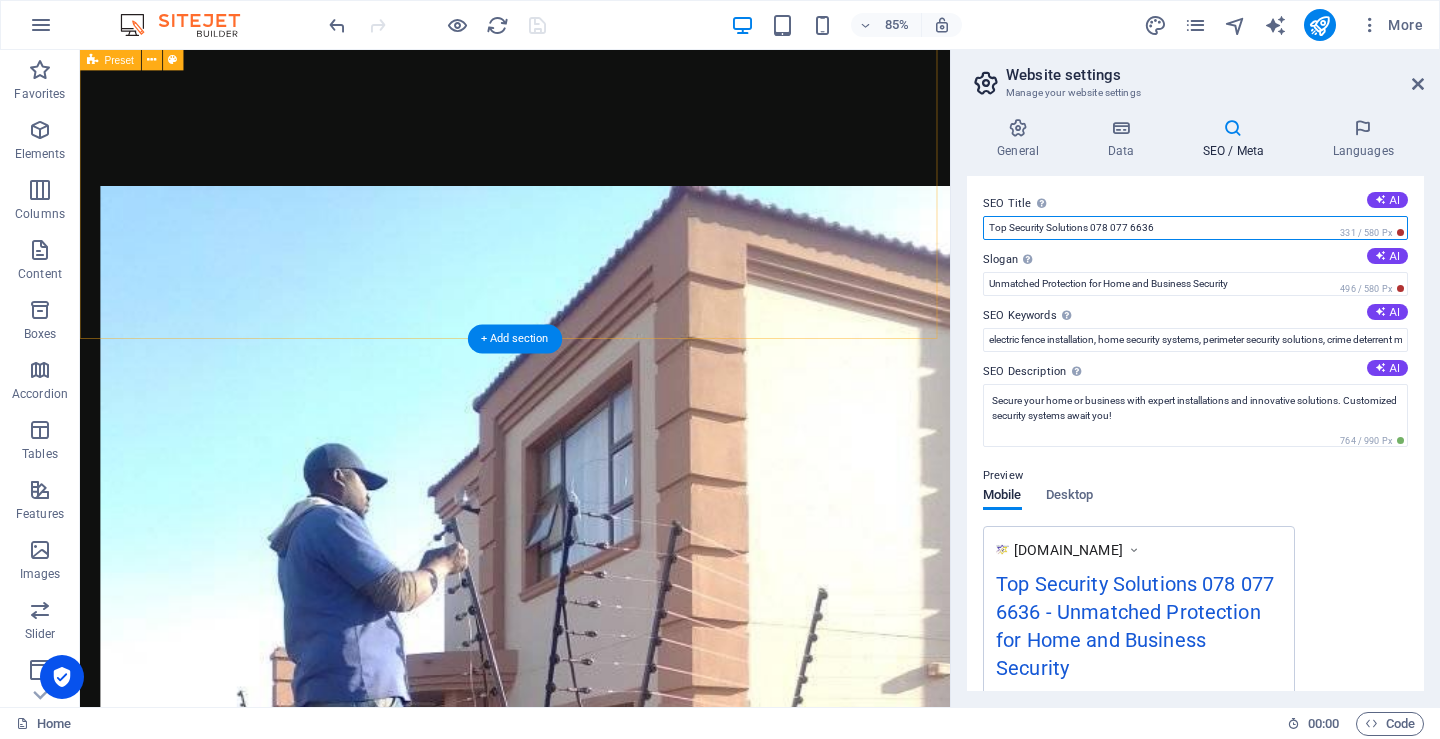 drag, startPoint x: 1246, startPoint y: 276, endPoint x: 1048, endPoint y: 266, distance: 198.25237 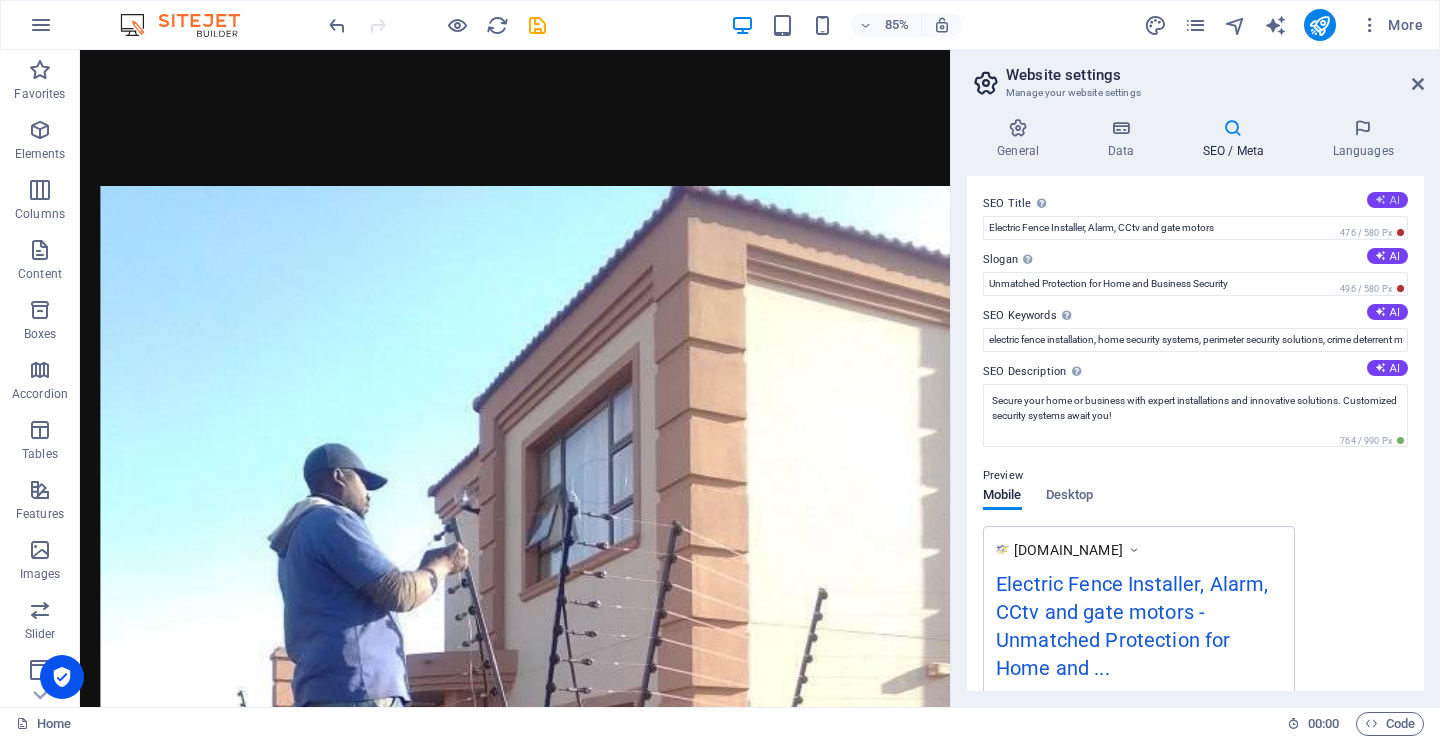 click on "AI" at bounding box center (1387, 200) 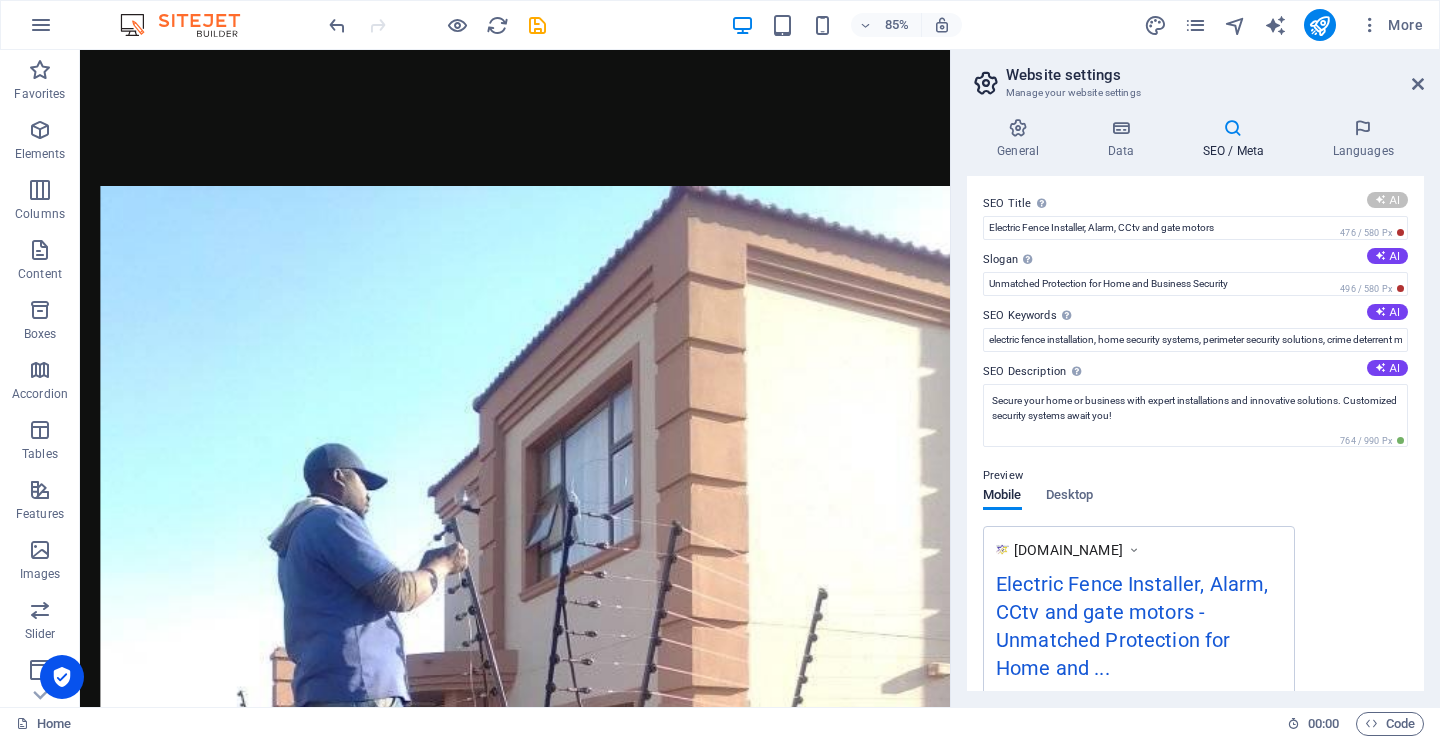 type on "**SEO Title: Trusted Security Solutions**" 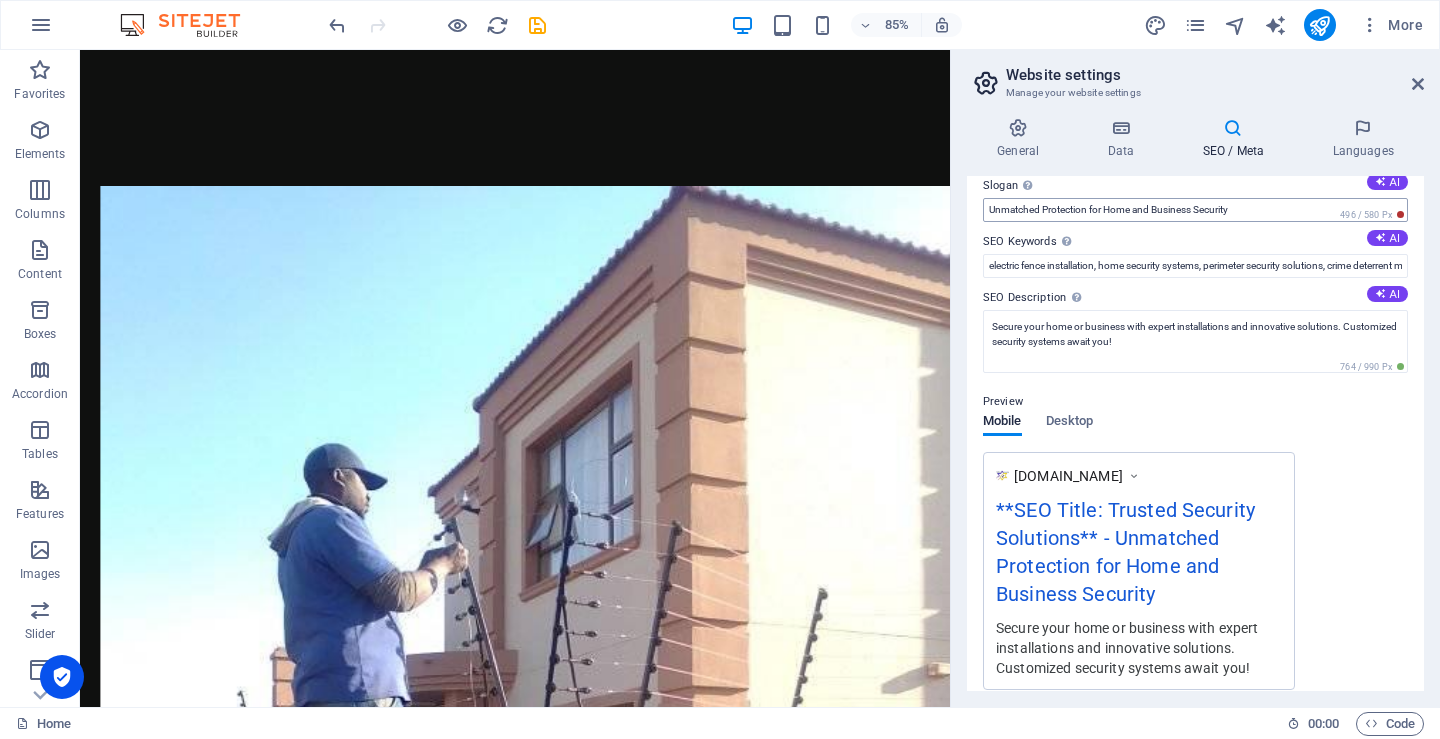 scroll, scrollTop: 100, scrollLeft: 0, axis: vertical 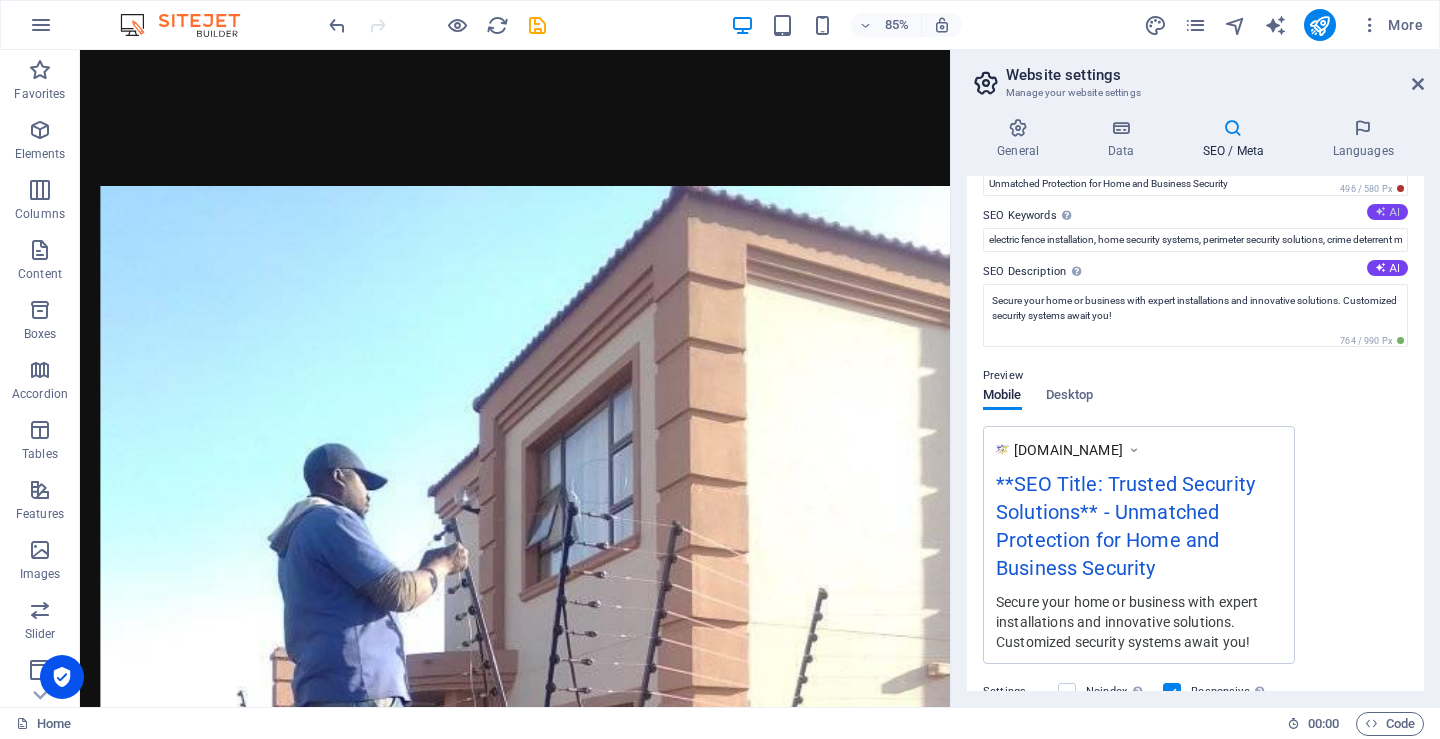 click at bounding box center [1380, 211] 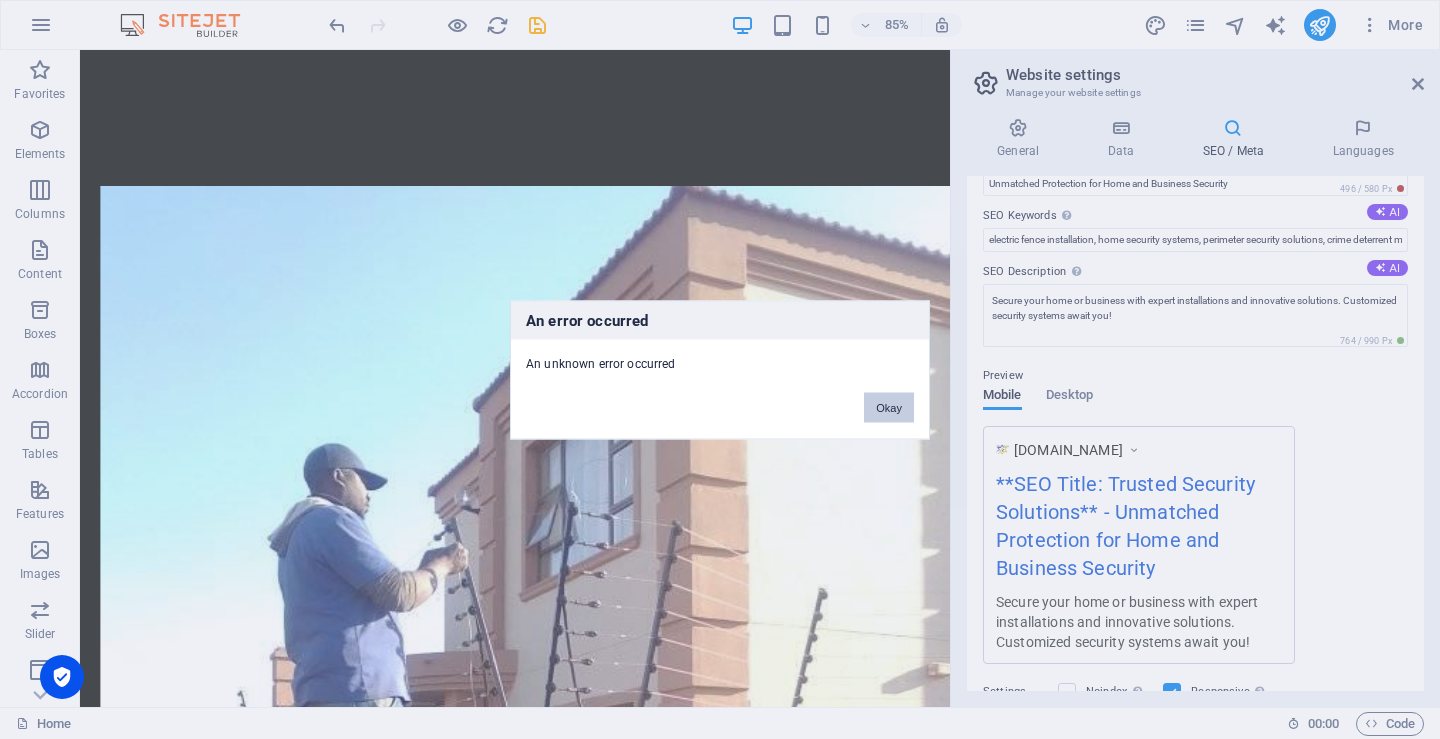 click on "Okay" at bounding box center [889, 407] 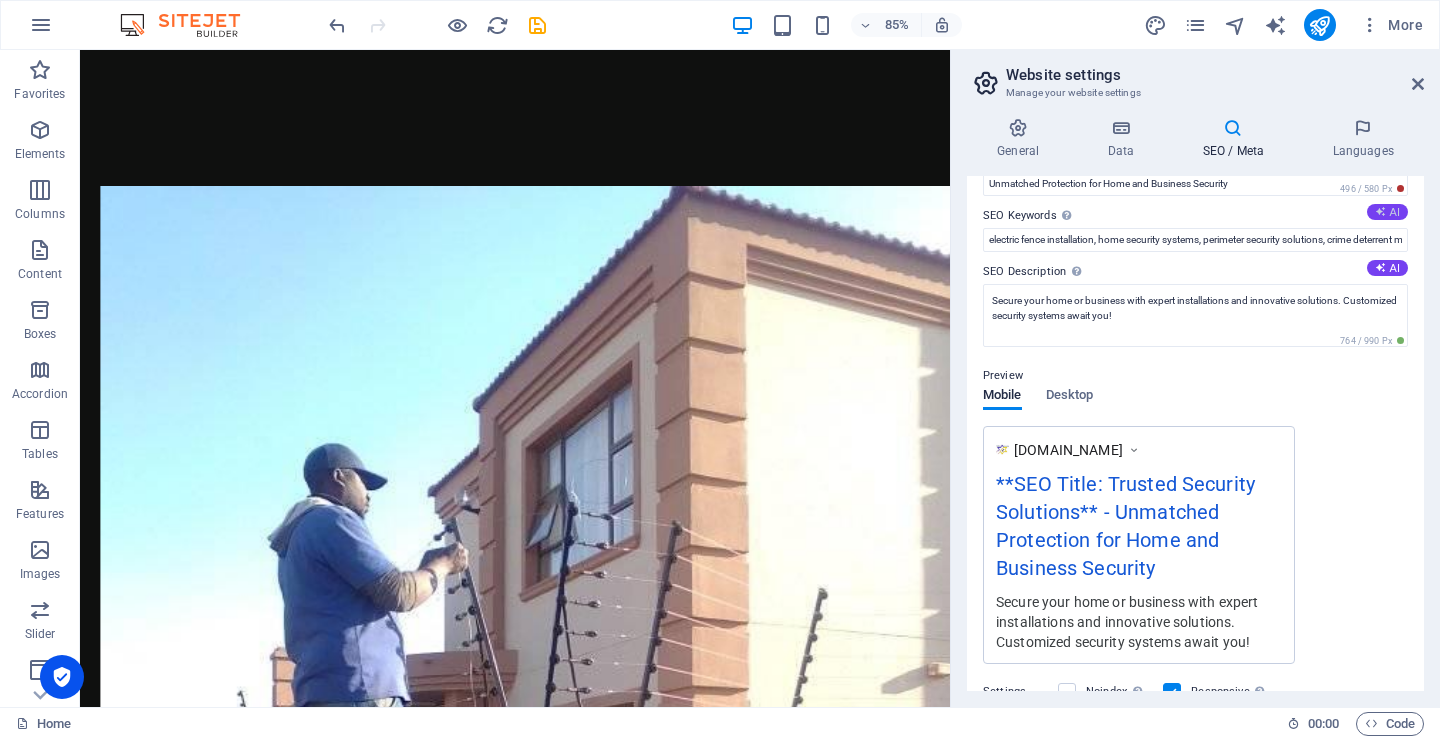 click at bounding box center [1380, 211] 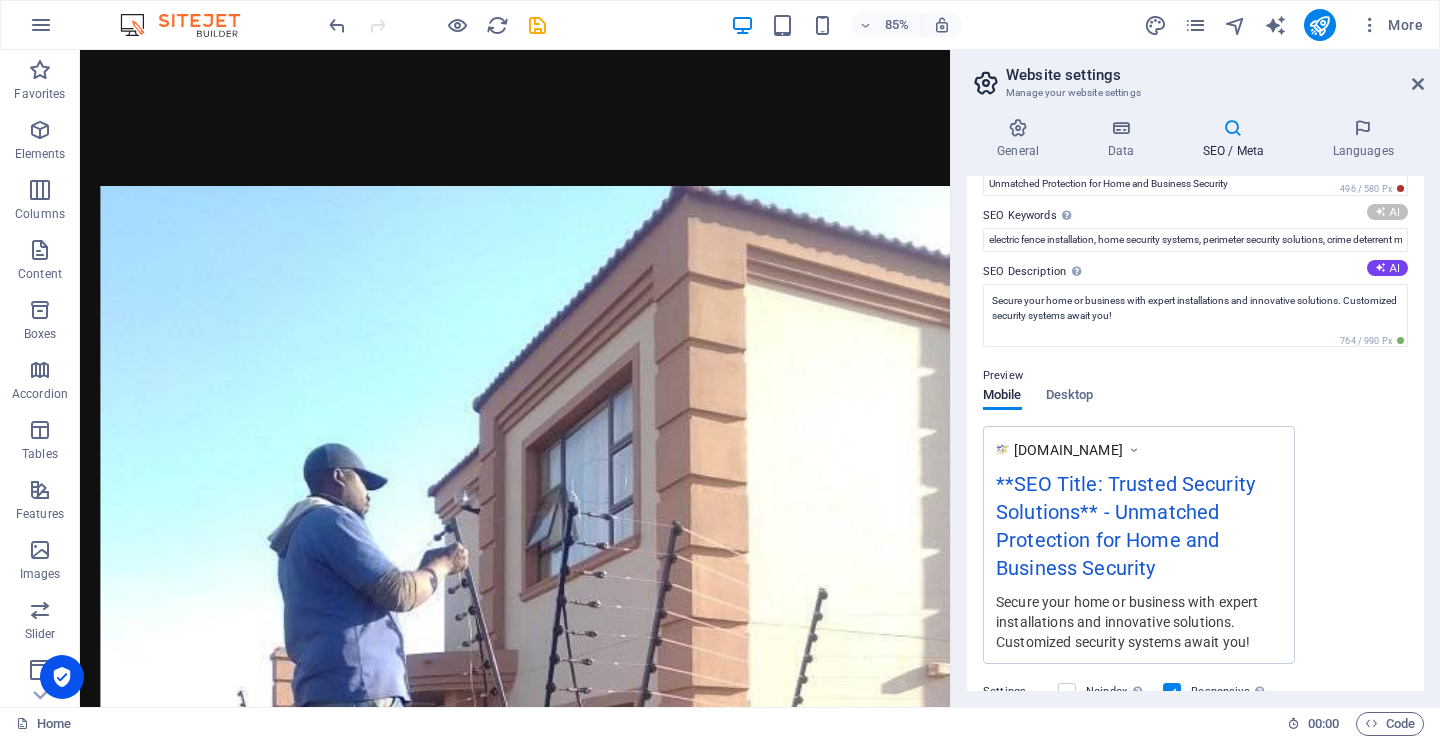 type on "Security installation, Electric fencing, CCTV systems, Alarm systems, Home security solutions, Safety and security services" 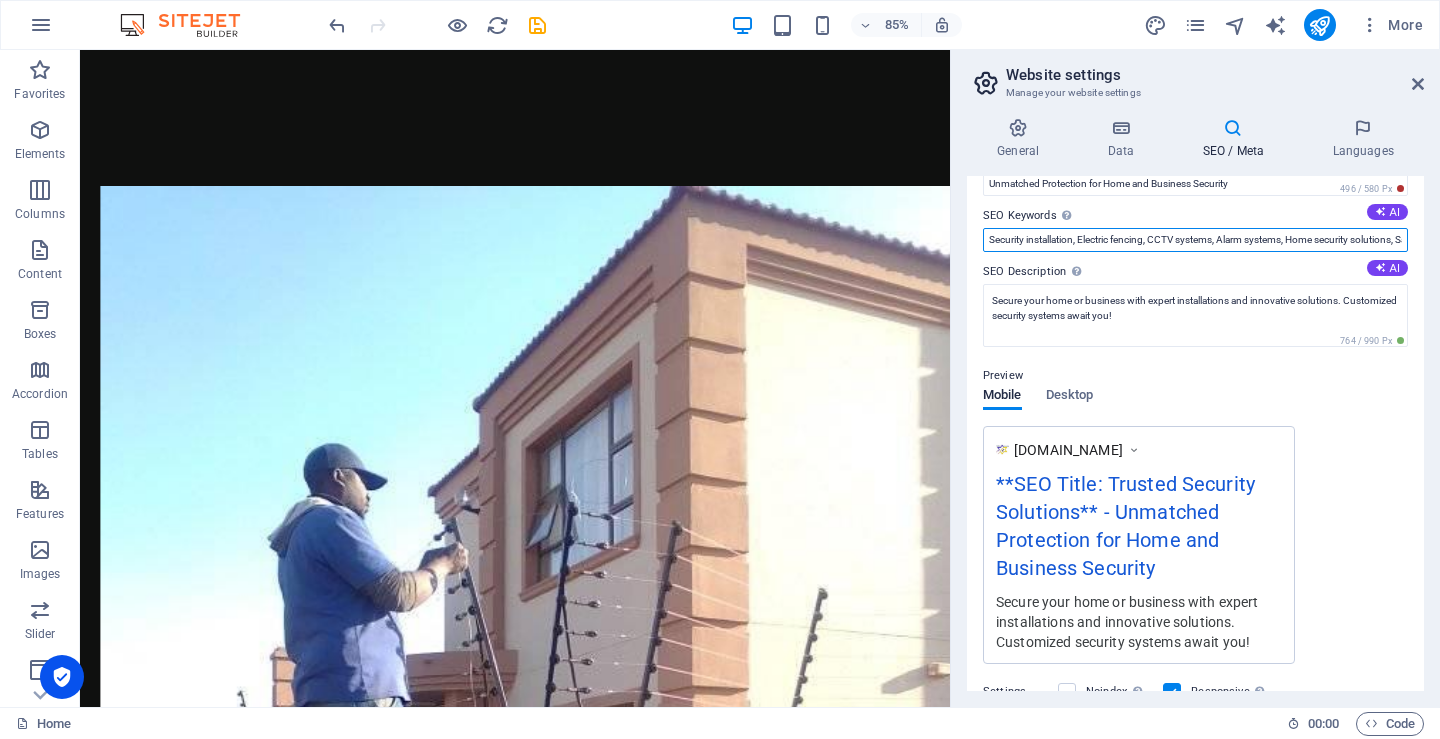 scroll, scrollTop: 0, scrollLeft: 133, axis: horizontal 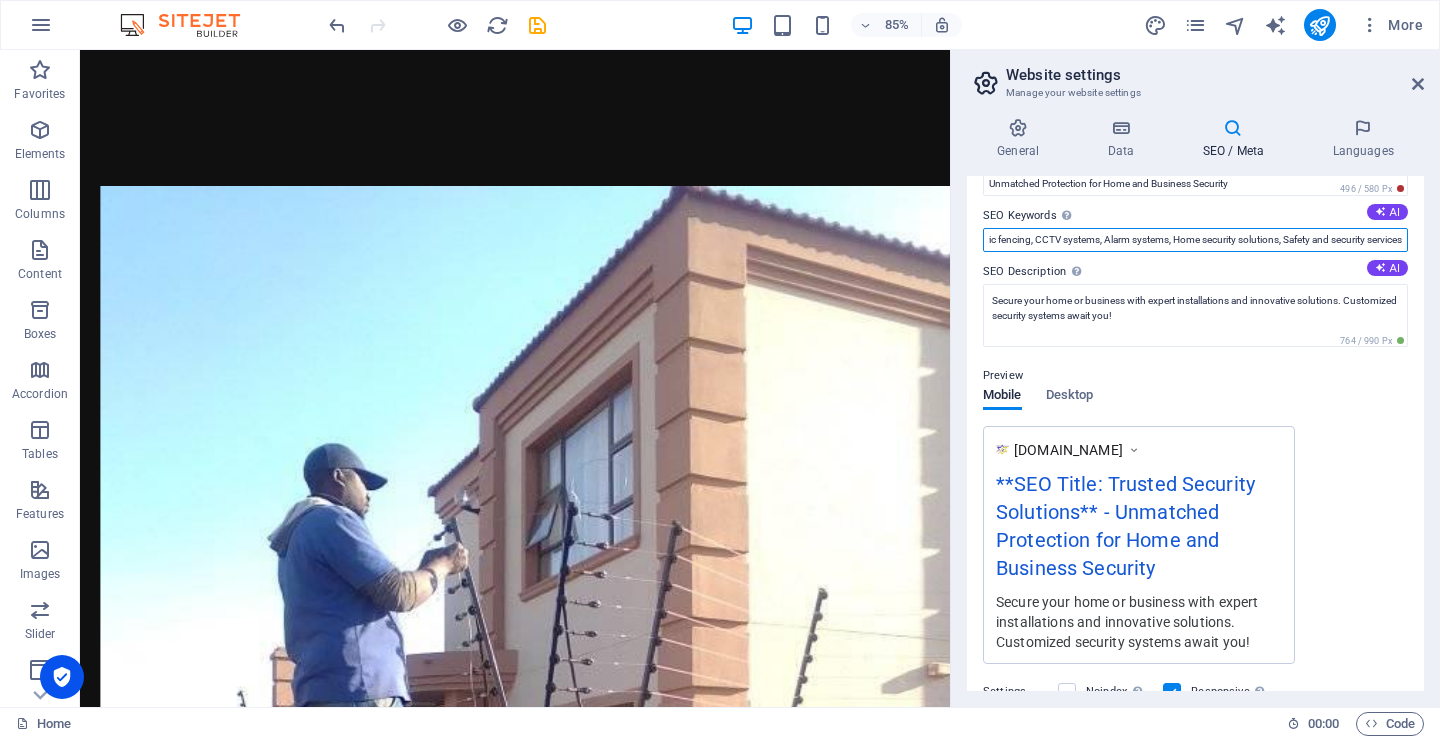 drag, startPoint x: 1345, startPoint y: 240, endPoint x: 1414, endPoint y: 237, distance: 69.065186 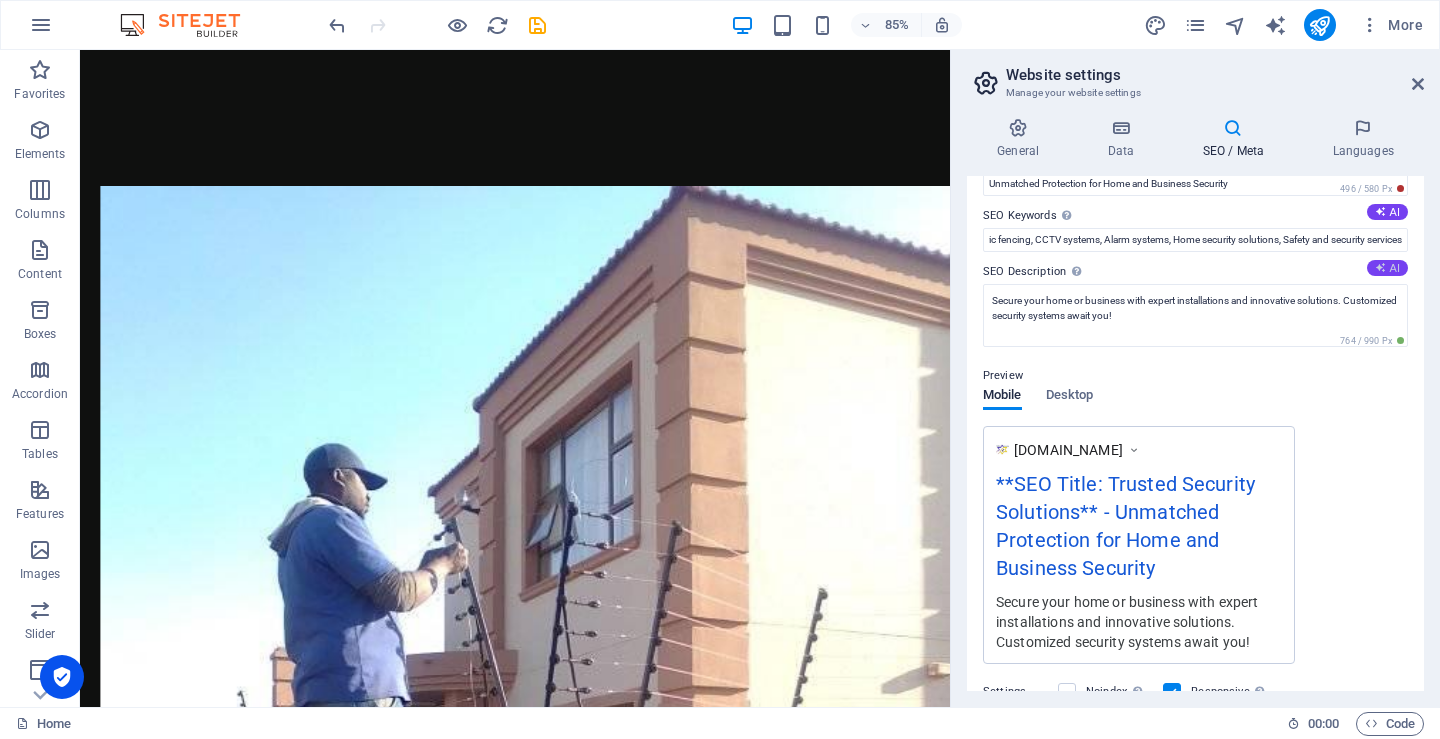 scroll, scrollTop: 0, scrollLeft: 0, axis: both 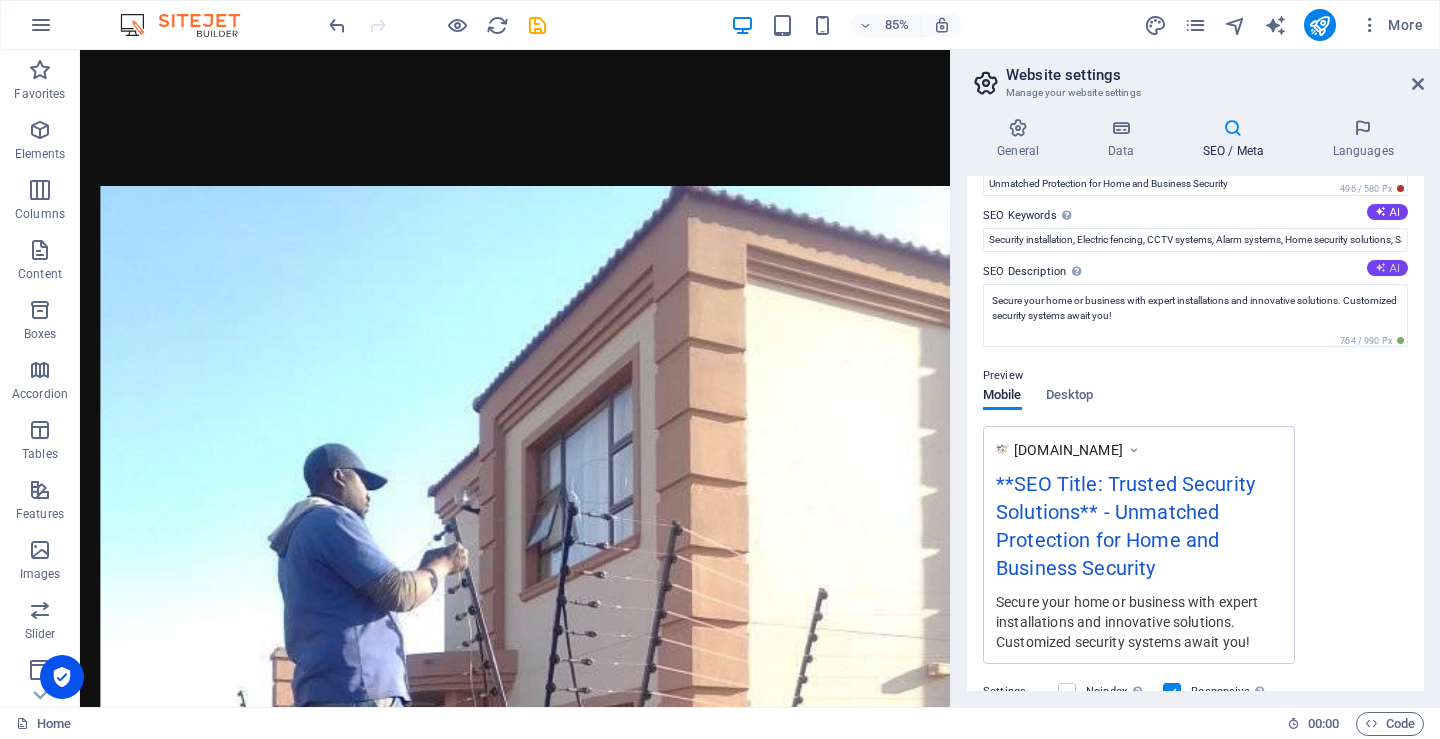 click at bounding box center (1380, 267) 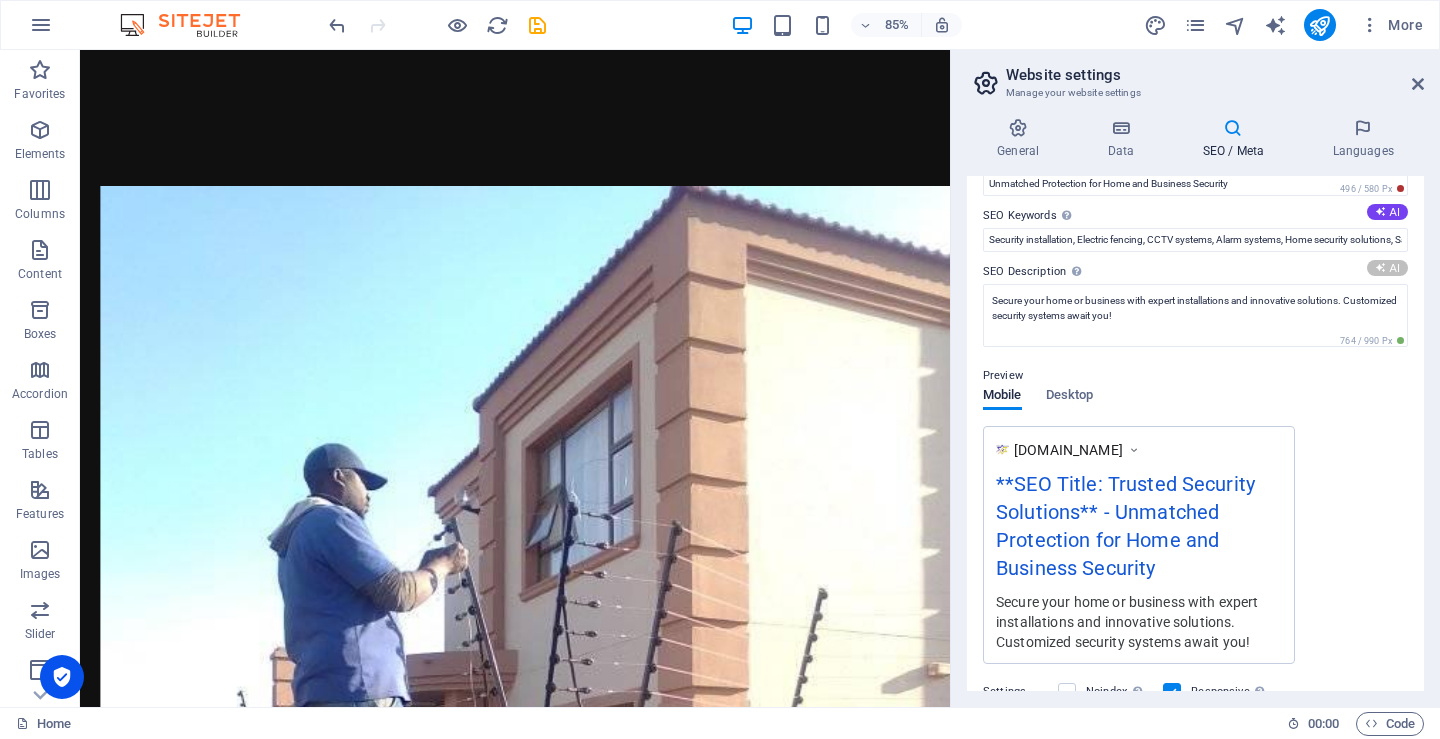 type on "Secure your peace of mind with our expert security installations. Trusted for 25+ years—call 0780776636 for customized solutions!" 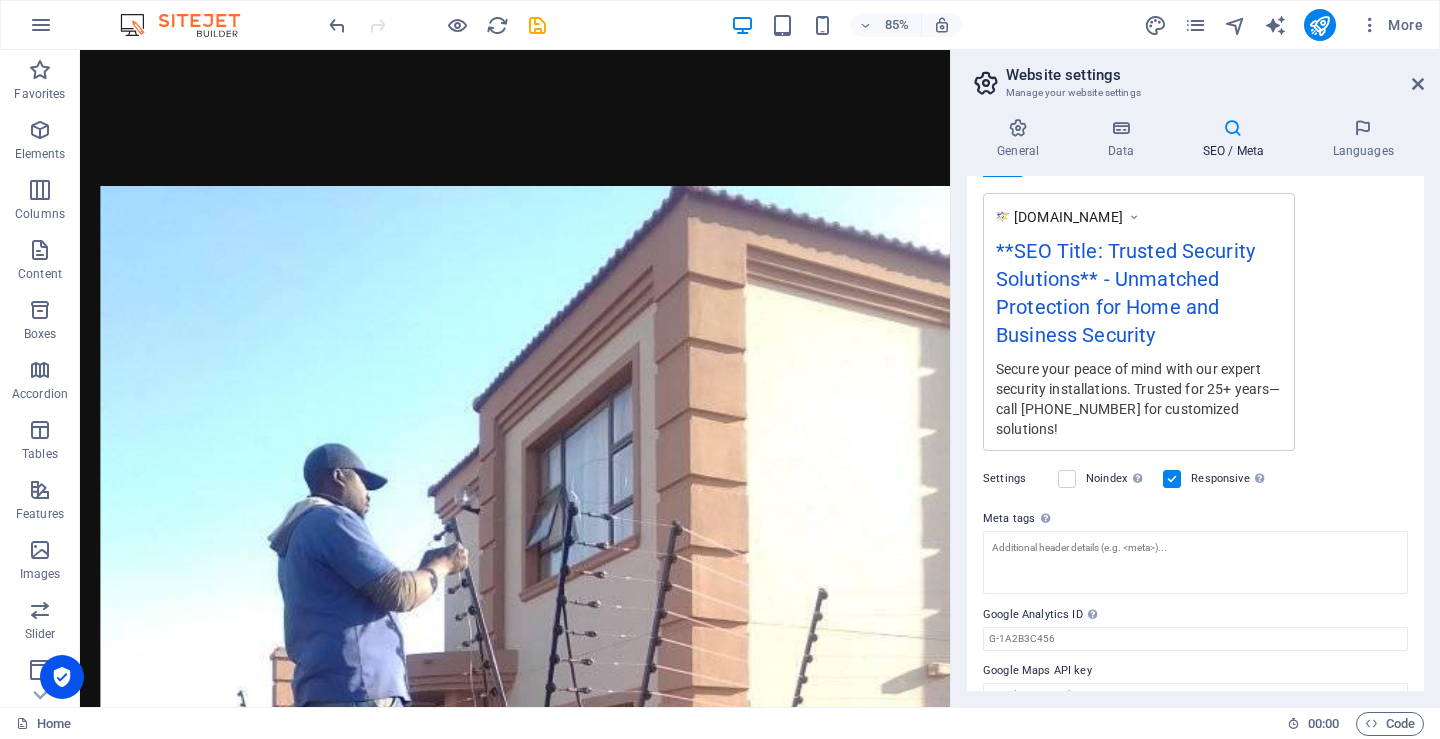 scroll, scrollTop: 345, scrollLeft: 0, axis: vertical 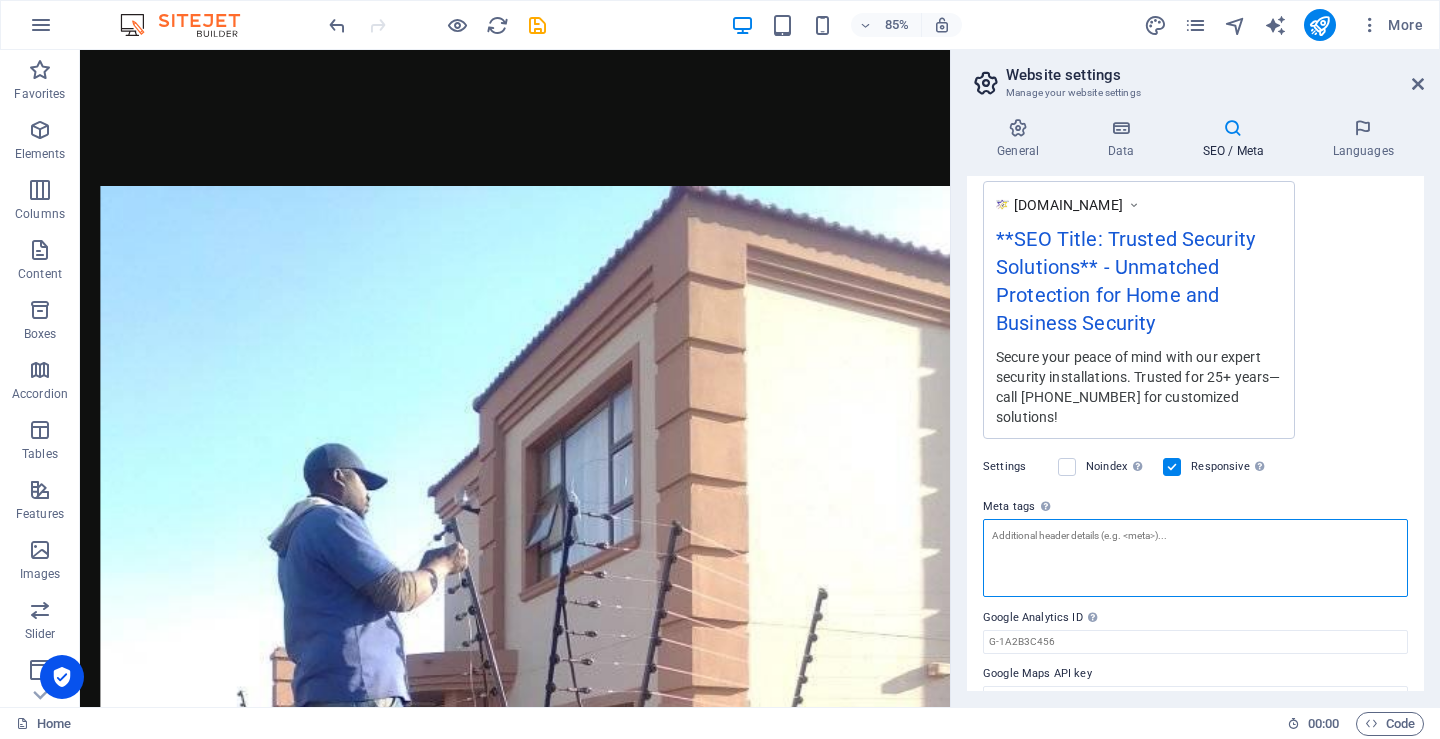 click on "Meta tags Enter HTML code here that will be placed inside the  tags of your website. Please note that your website may not function if you include code with errors." at bounding box center [1195, 558] 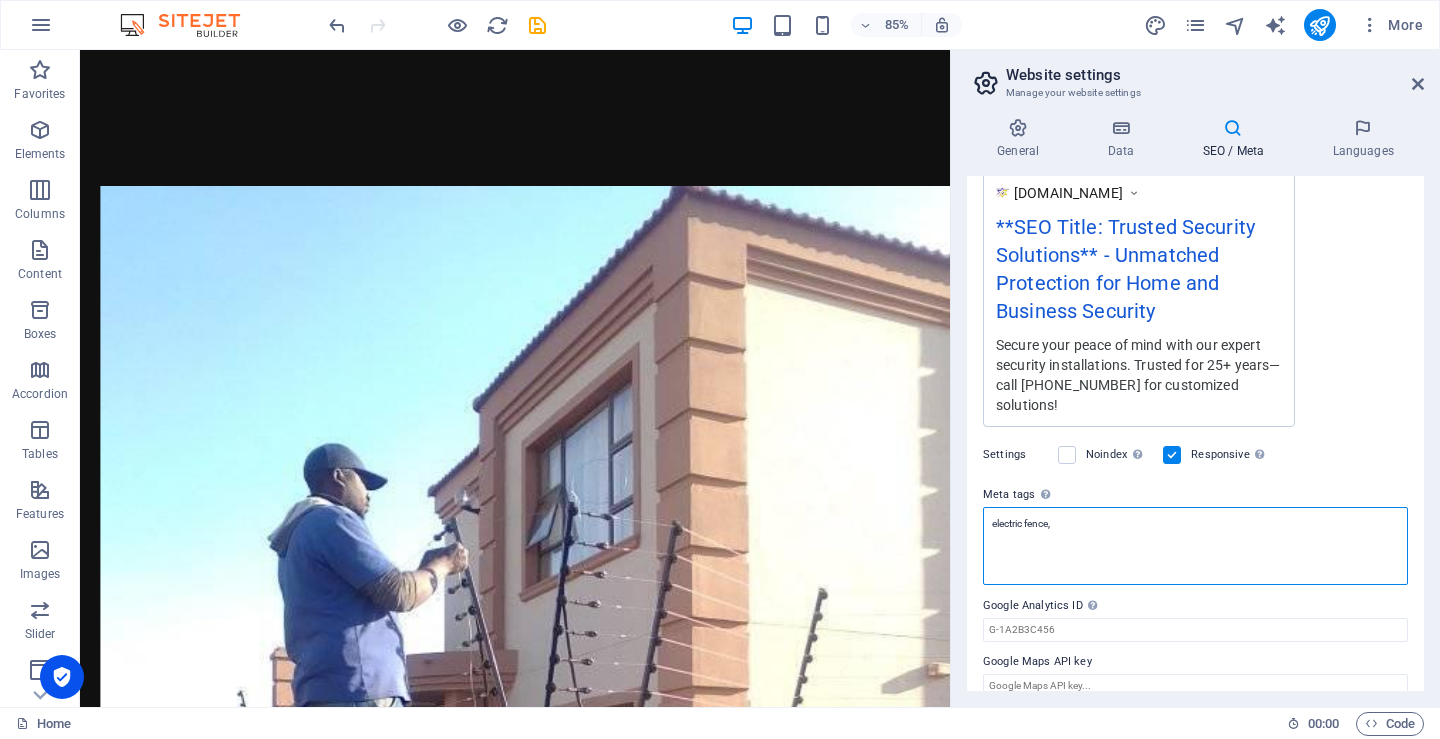 scroll, scrollTop: 360, scrollLeft: 0, axis: vertical 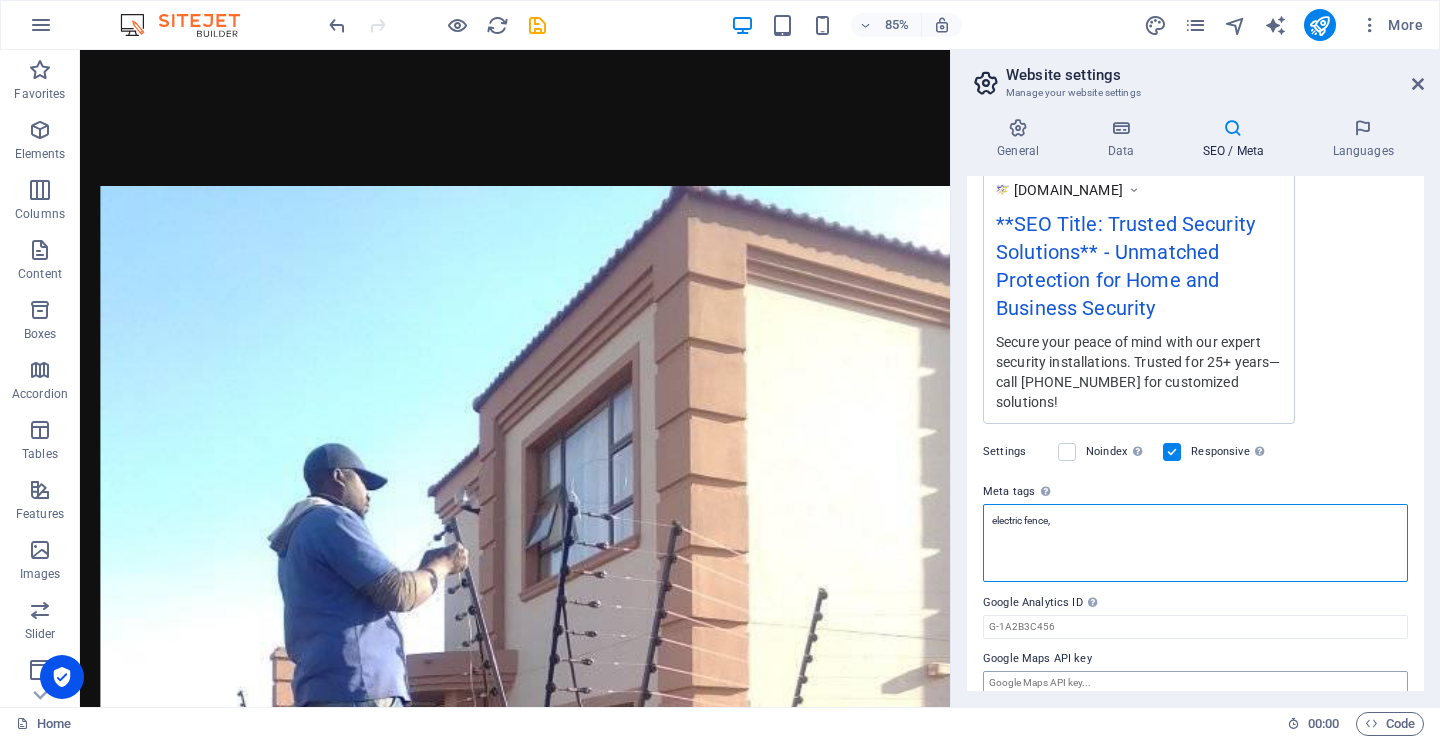 type on "electric fence," 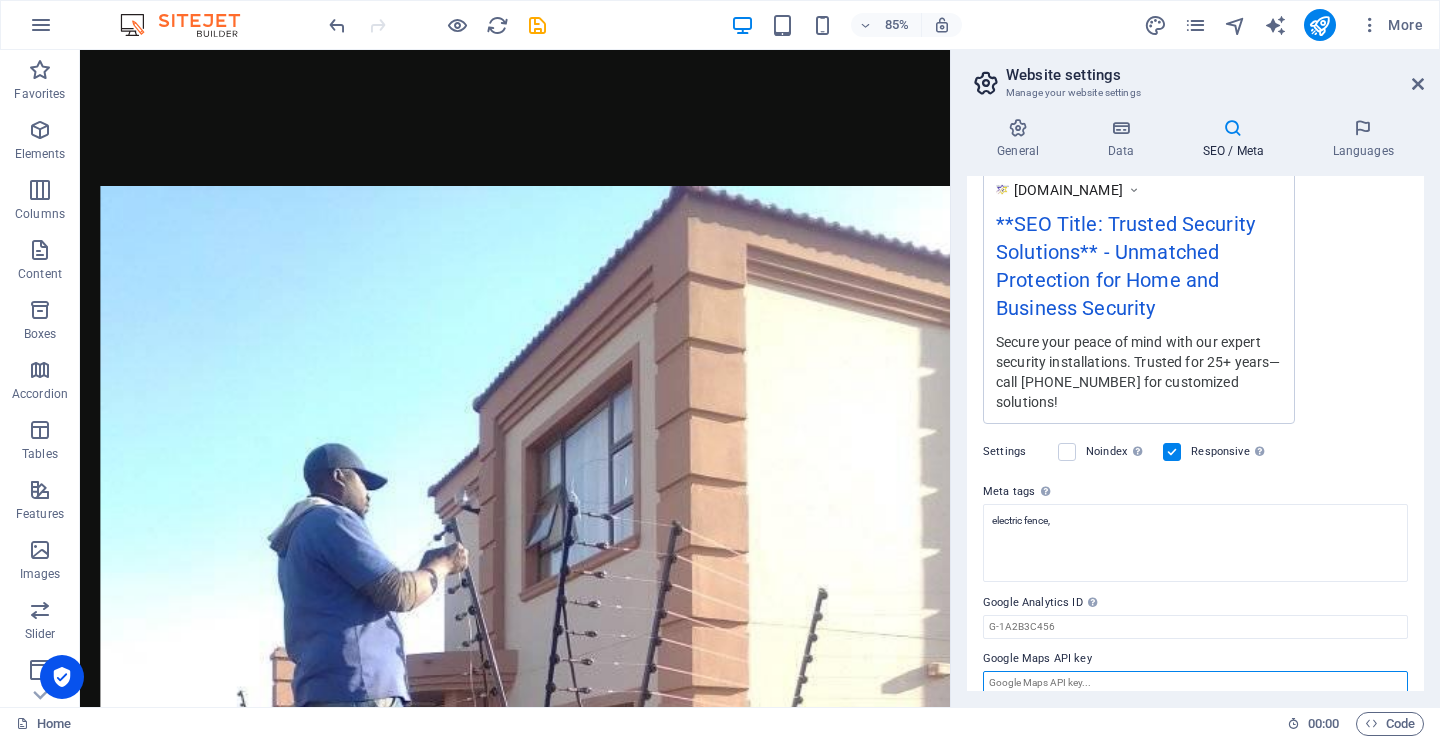 click on "Safety & Security Home (en) Favorites Elements Columns Content Boxes Accordion Tables Features Images Slider Header Footer Forms Marketing Collections
H2   Container   Spacer   Image   Spacer   H5   Container   Image   Preset   Container   Container   H3   Container   Container   Text   Placeholder   Gallery   Preset   Container   H3   Text   Container   H2   Preset   Container   Container   Text   Gallery   Gallery   Gallery   Text   Preset   Container   Image   Container 85% More Home 00 : 00 Code Website settings Manage your website settings  General  Data  SEO / Meta  Languages Website name safetysecurity.co.za Logo Drag files here, click to choose files or select files from Files or our free stock photos & videos Select files from the file manager, stock photos, or upload file(s) Upload Favicon Drag files here, click to choose files or select files from Files or our free stock photos & videos Upload Upload" at bounding box center (720, 369) 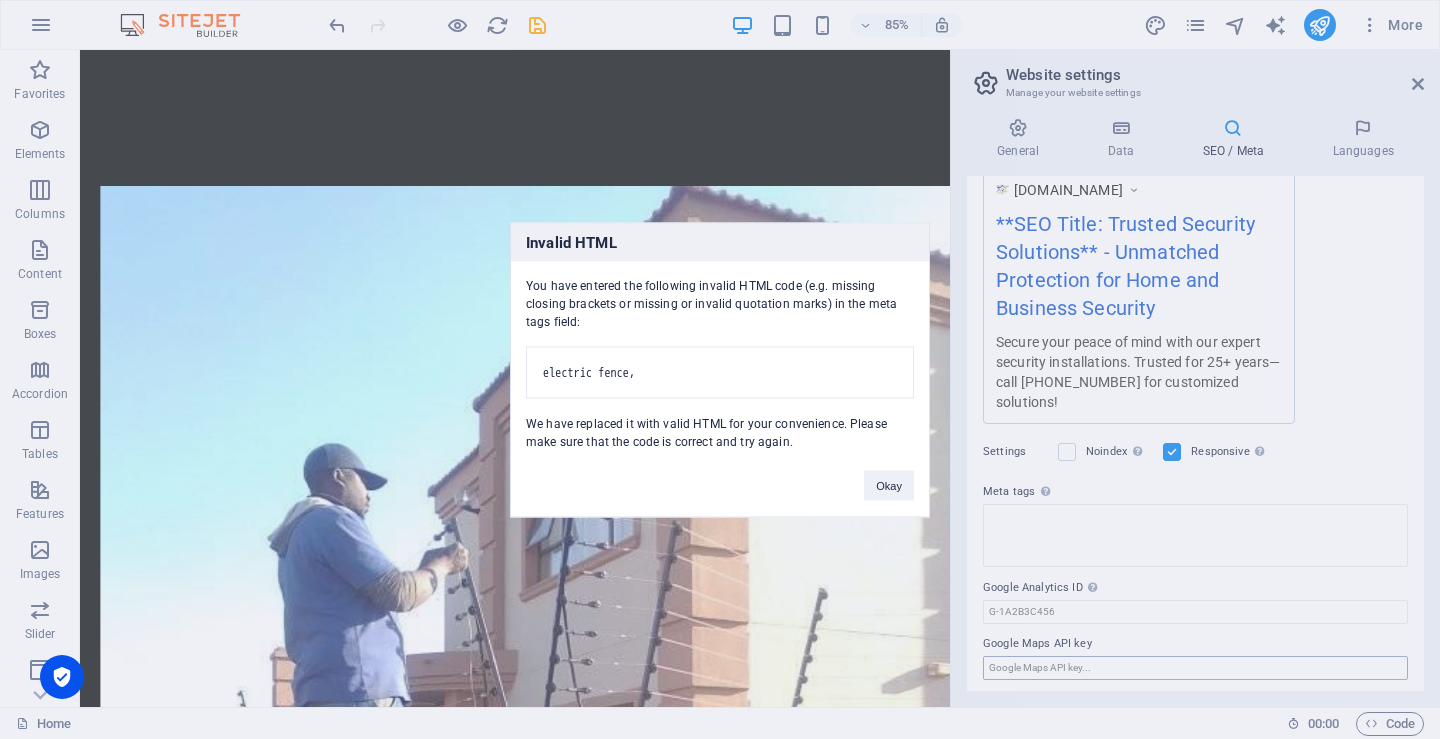 scroll, scrollTop: 345, scrollLeft: 0, axis: vertical 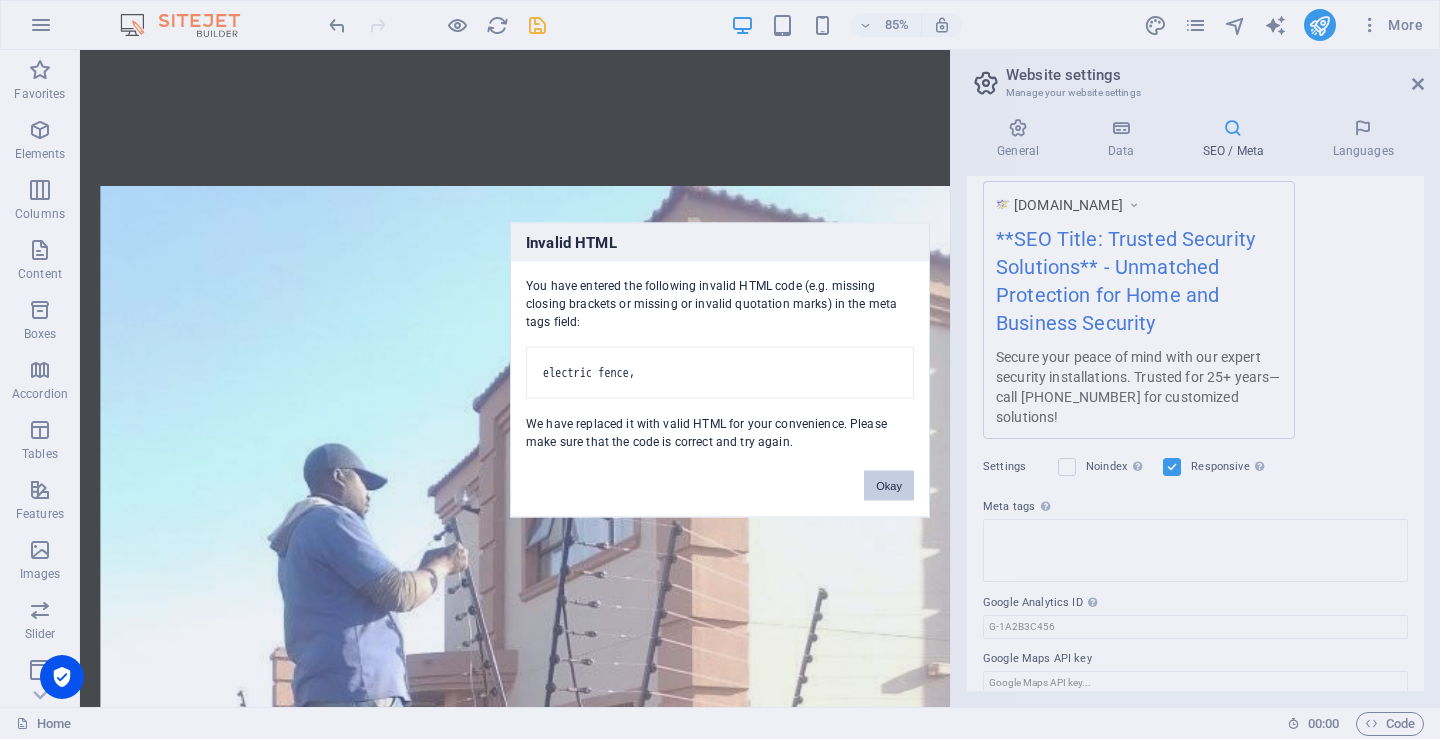 click on "Okay" at bounding box center [889, 485] 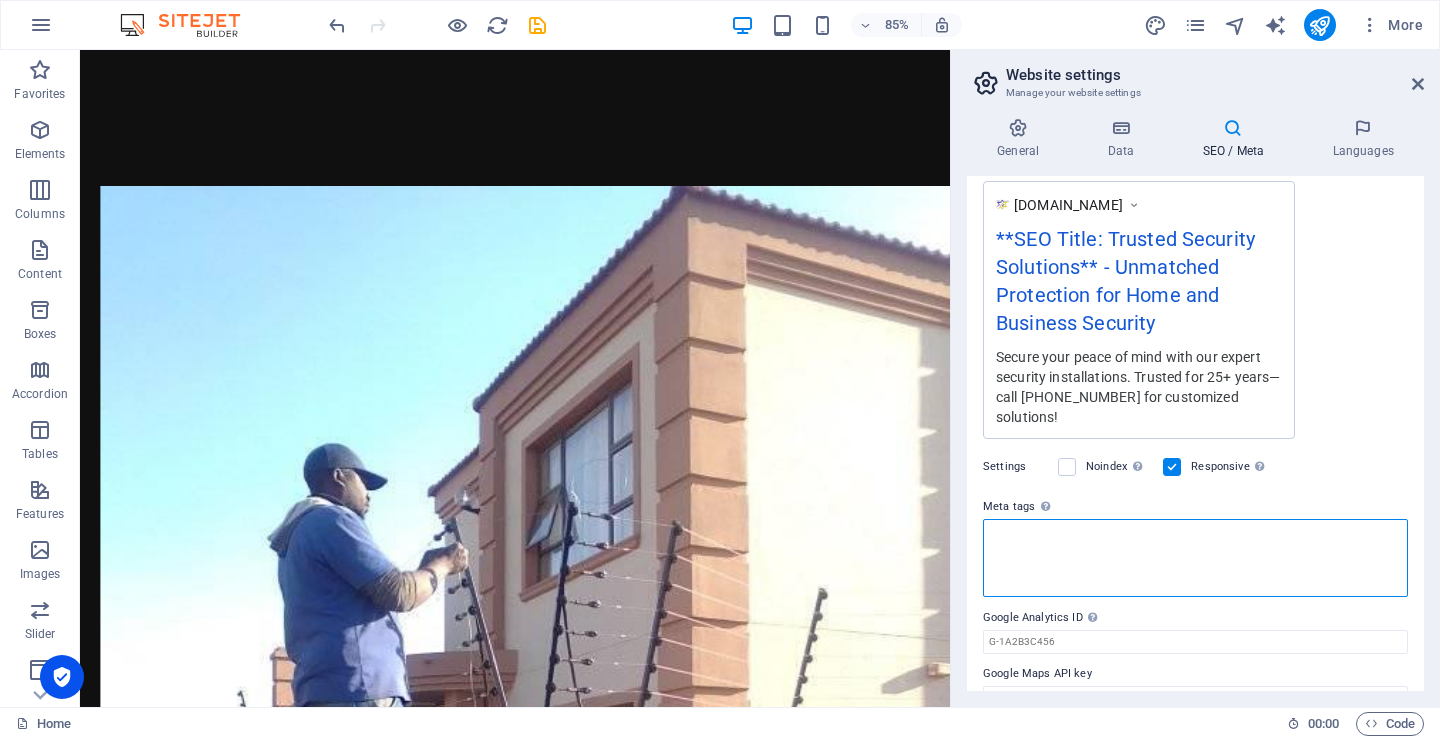 paste on "https://www.facebook.com/profile.php?id=100088237120788" 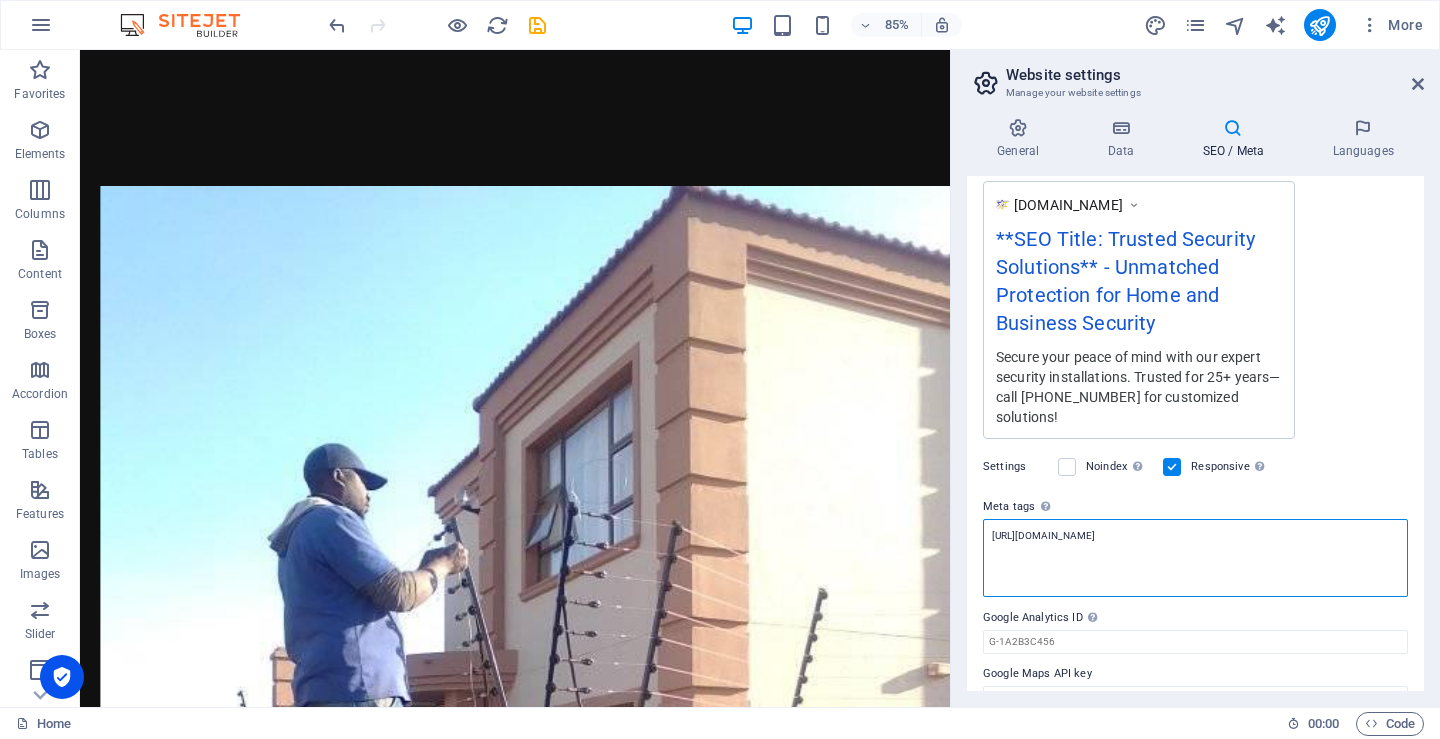 click on "https://www.facebook.com/profile.php?id=100088237120788" at bounding box center (1195, 558) 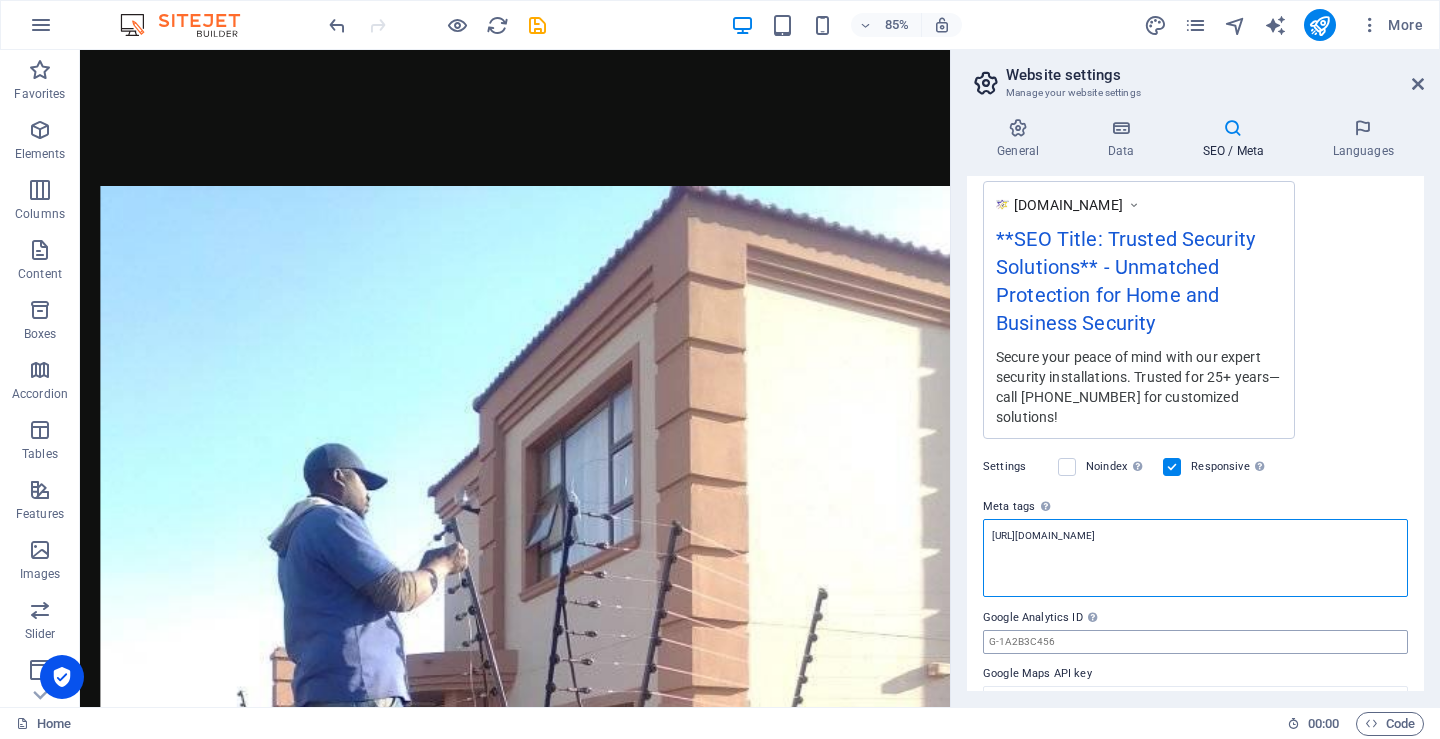 scroll, scrollTop: 360, scrollLeft: 0, axis: vertical 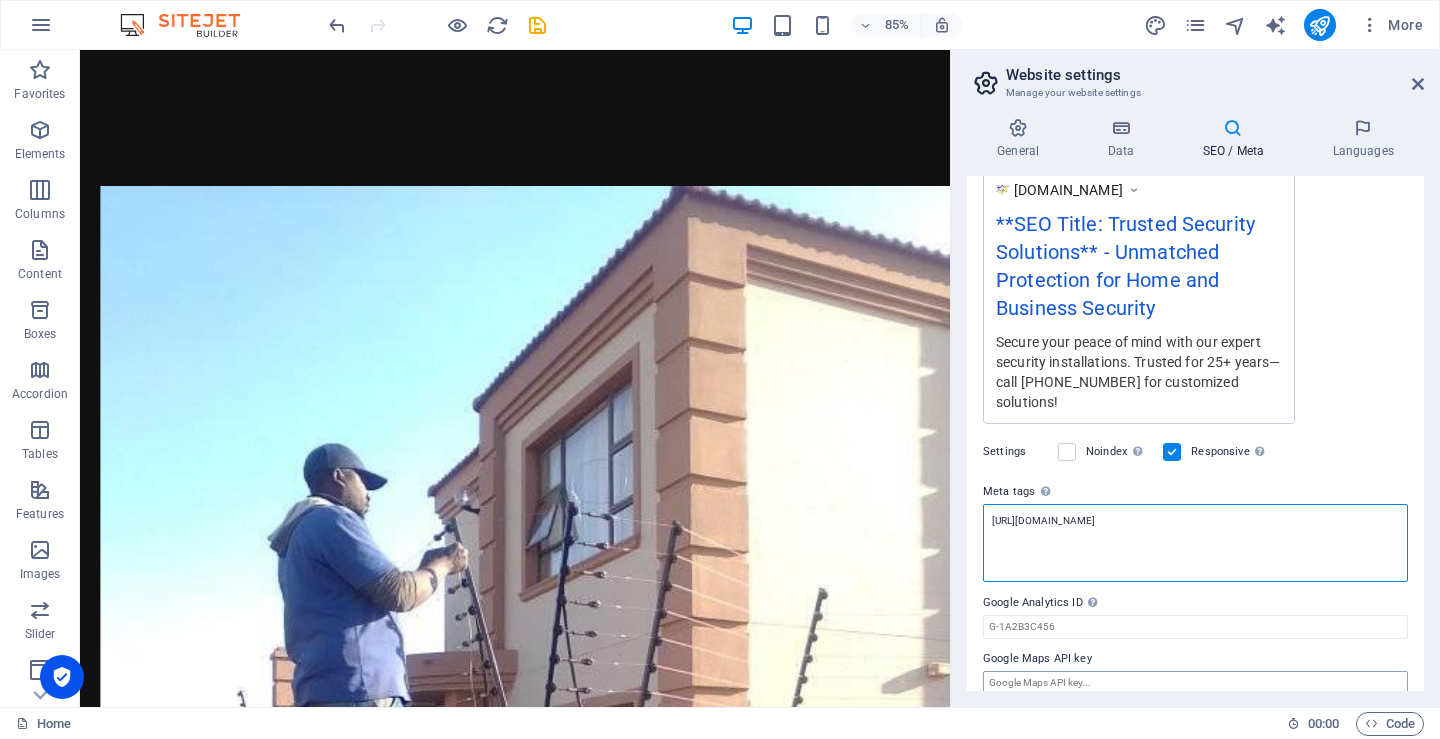 type on "https://www.facebook.com/profile.php?id=100088237120788" 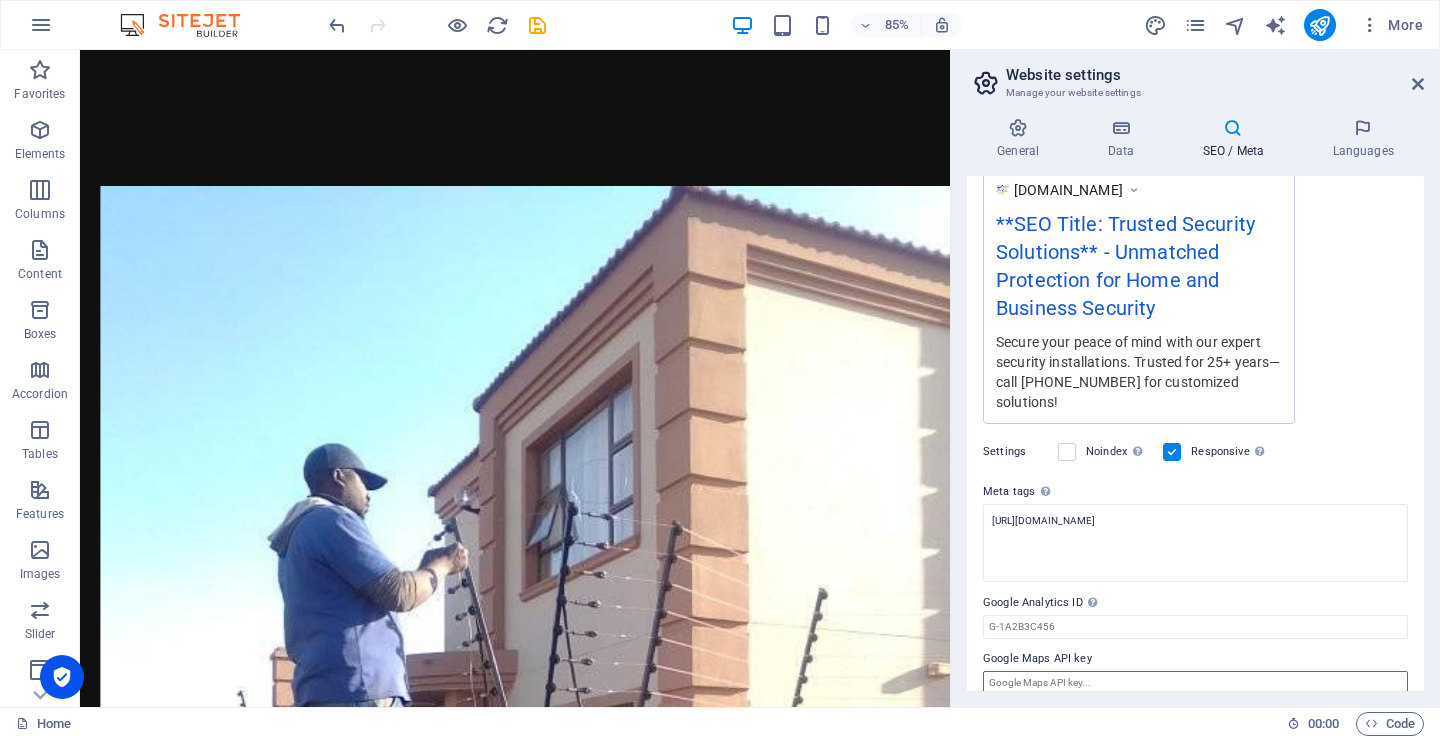 type 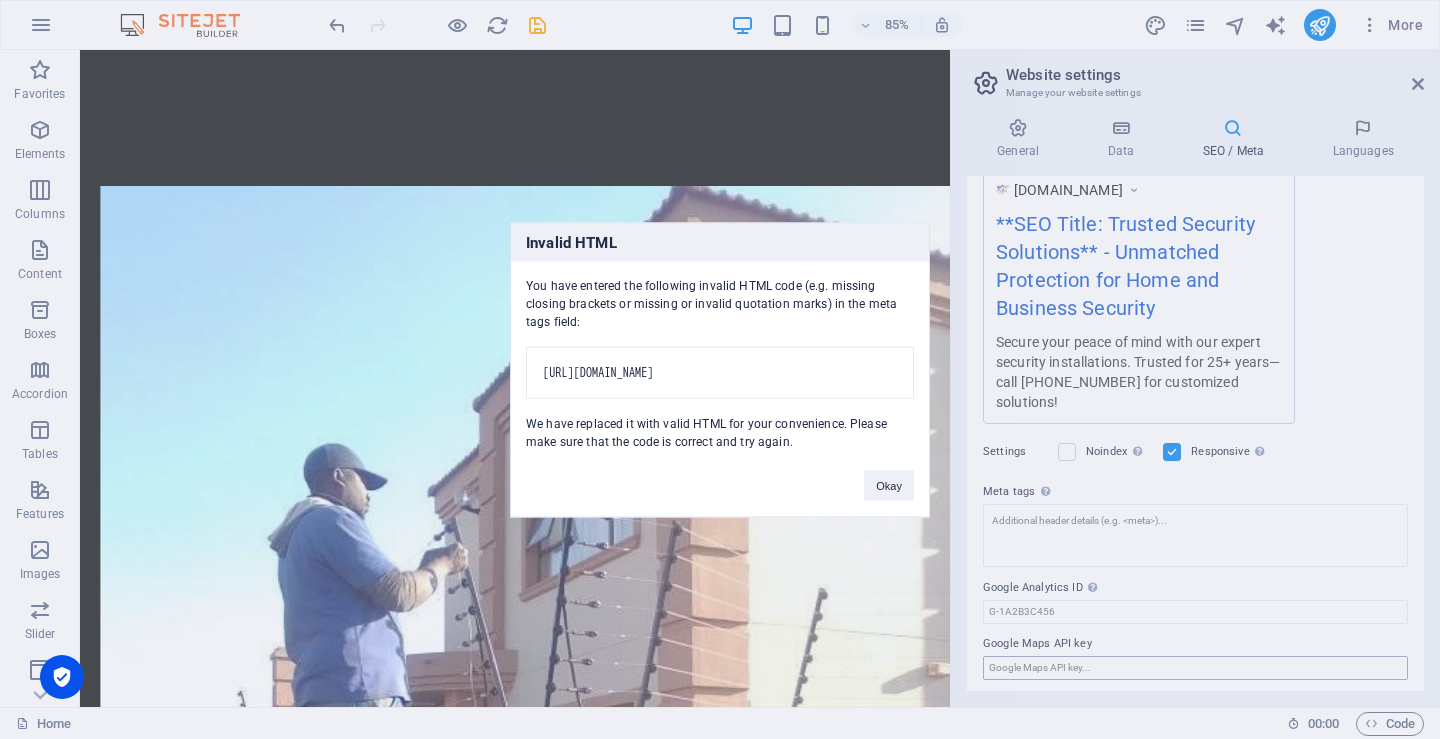 click on "Safety & Security Home (en) Favorites Elements Columns Content Boxes Accordion Tables Features Images Slider Header Footer Forms Marketing Collections
H2   Container   Spacer   Image   Spacer   H5   Container   Image   Preset   Container   Container   H3   Container   Container   Text   Placeholder   Gallery   Preset   Container   H3   Text   Container   H2   Preset   Container   Container   Text   Gallery   Gallery   Gallery   Text   Preset   Container   Image   Container 85% More Home 00 : 00 Code Website settings Manage your website settings  General  Data  SEO / Meta  Languages Website name safetysecurity.co.za Logo Drag files here, click to choose files or select files from Files or our free stock photos & videos Select files from the file manager, stock photos, or upload file(s) Upload Favicon Drag files here, click to choose files or select files from Files or our free stock photos & videos Upload Upload" at bounding box center (720, 369) 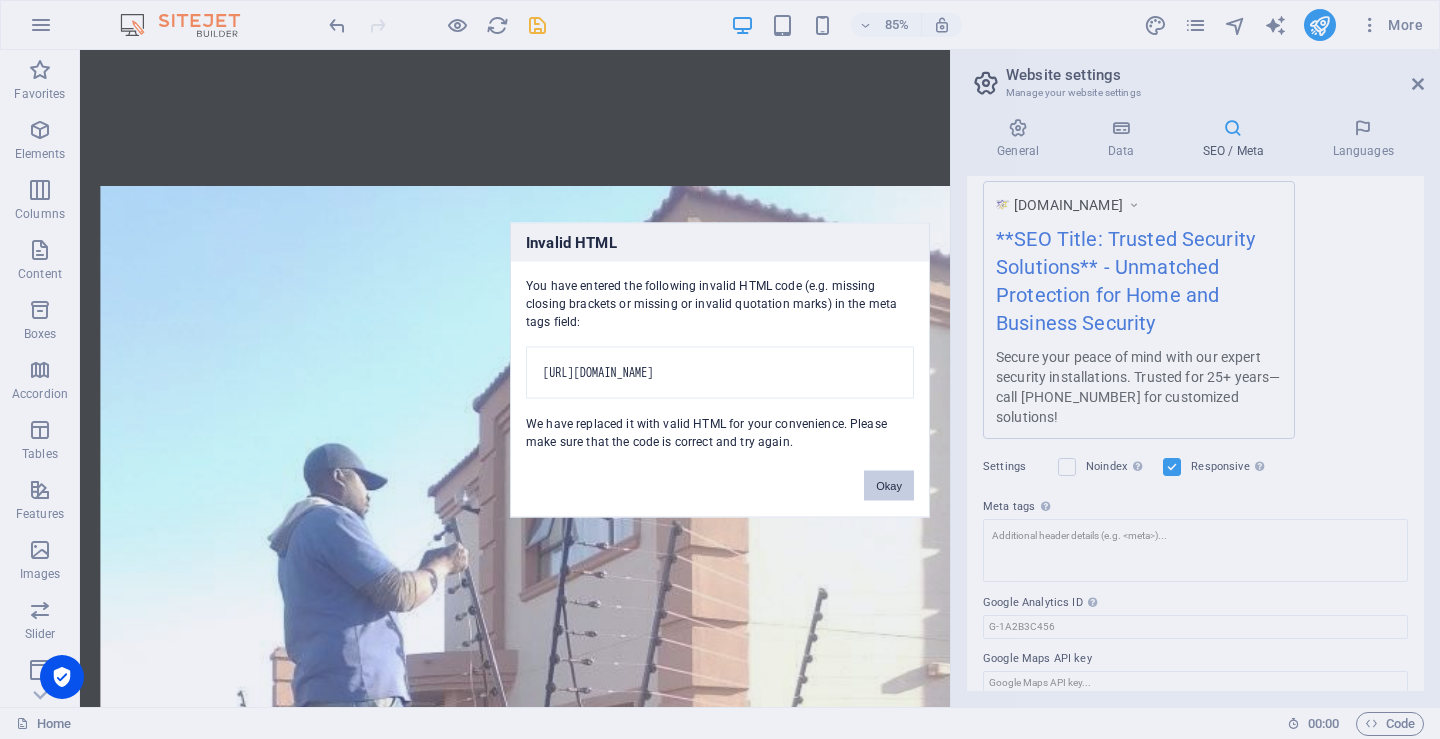 click on "Okay" at bounding box center (889, 485) 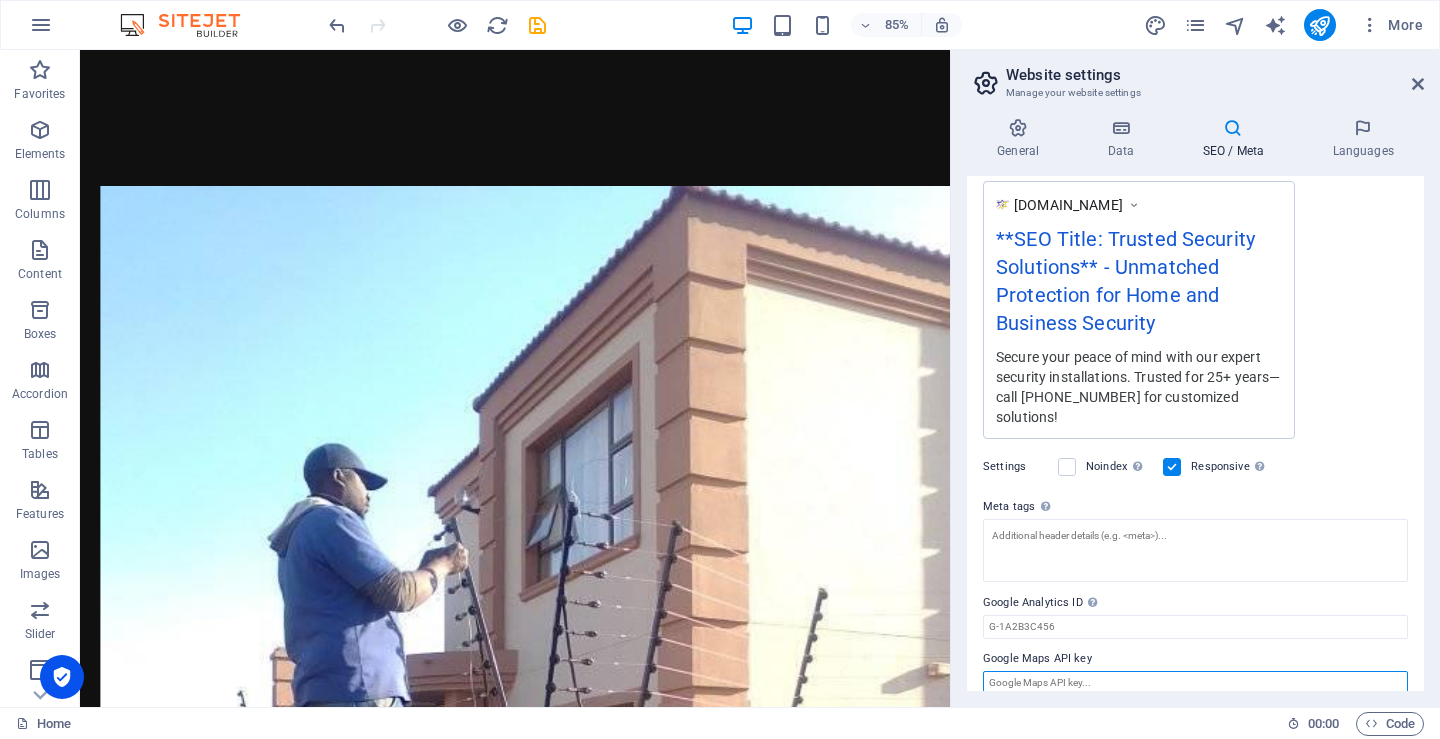 click on "SEO Title The title of your website - make it something that stands out in search engine results. AI **SEO Title: Trusted Security Solutions** 365 / 580 Px Slogan The slogan of your website. AI Unmatched Protection for Home and Business Security 496 / 580 Px SEO Keywords Comma-separated list of keywords representing your website. AI Security installation, Electric fencing, CCTV systems, Alarm systems, Home security solutions, Safety and security services SEO Description Describe the contents of your website - this is crucial for search engines and SEO! AI Secure your peace of mind with our expert security installations. Trusted for 25+ years—call 0780776636 for customized solutions! 825 / 990 Px Preview Mobile Desktop www.example.com **SEO Title: Trusted Security Solutions** - Unmatched Protection for Home and Business Security Secure your peace of mind with our expert security installations. Trusted for 25+ years—call 0780776636 for customized solutions! Settings Noindex Responsive Meta tags" at bounding box center [1195, 433] 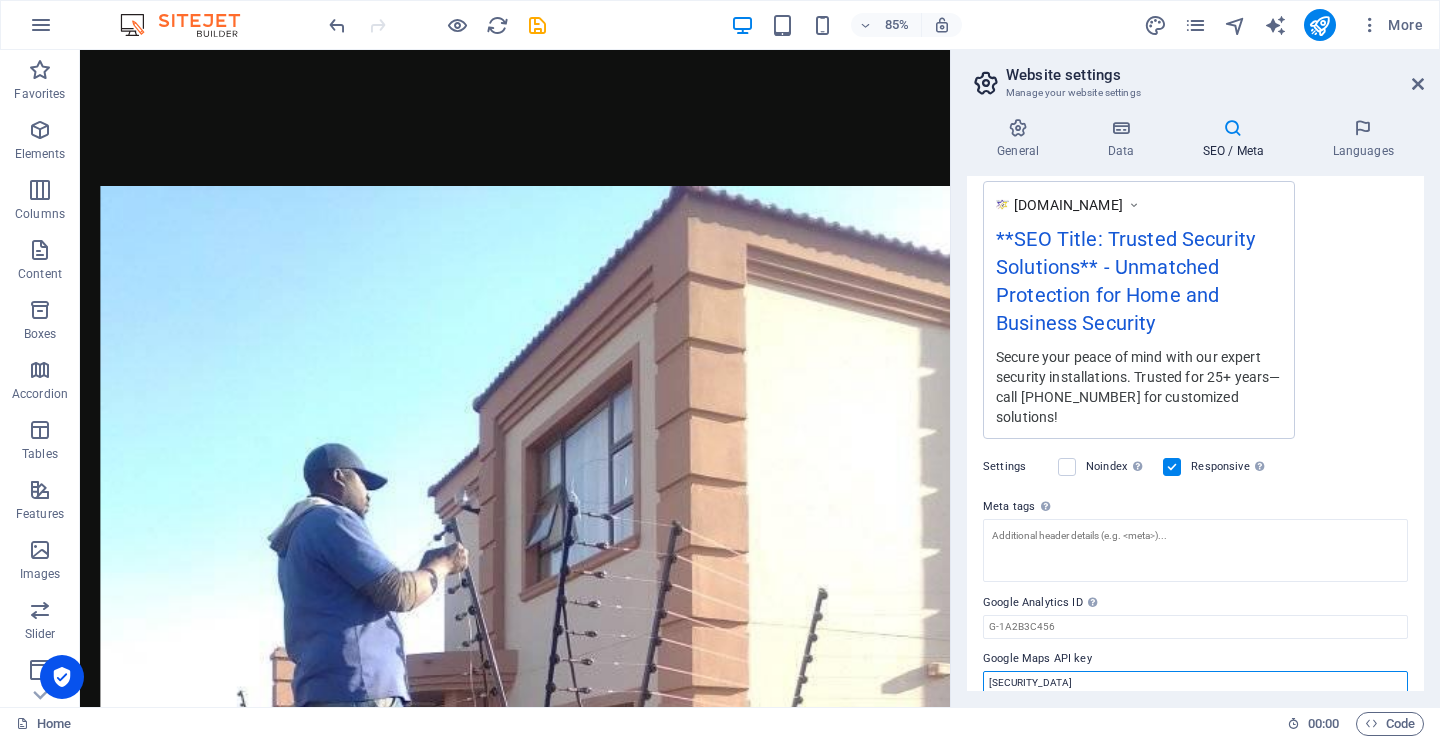 type on "AIzaSyB2m5Hx6uhXGJp-6NcDJMI_V-G32g9CuFU" 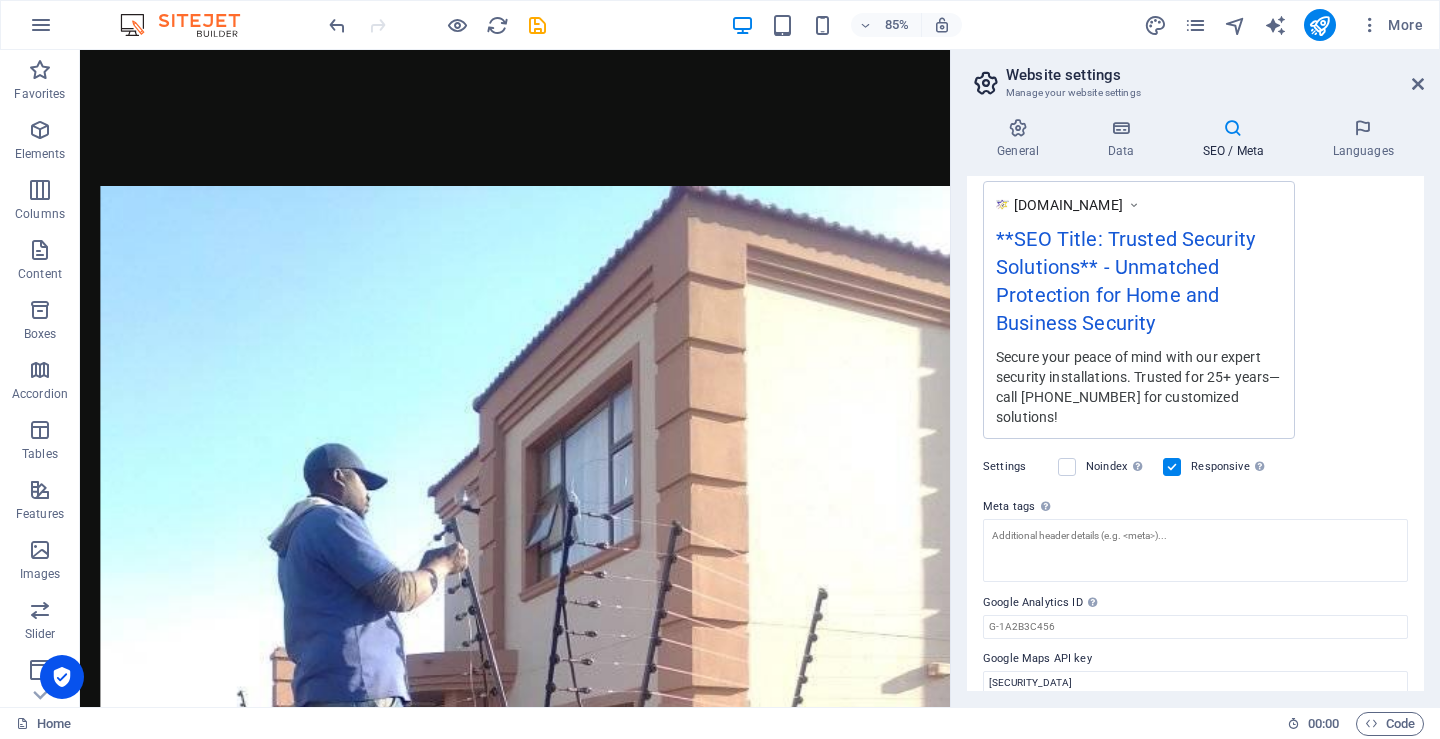 click on "SEO Title The title of your website - make it something that stands out in search engine results. AI **SEO Title: Trusted Security Solutions** 365 / 580 Px Slogan The slogan of your website. AI Unmatched Protection for Home and Business Security 496 / 580 Px SEO Keywords Comma-separated list of keywords representing your website. AI Security installation, Electric fencing, CCTV systems, Alarm systems, Home security solutions, Safety and security services SEO Description Describe the contents of your website - this is crucial for search engines and SEO! AI Secure your peace of mind with our expert security installations. Trusted for 25+ years—call 0780776636 for customized solutions! 825 / 990 Px Preview Mobile Desktop www.example.com **SEO Title: Trusted Security Solutions** - Unmatched Protection for Home and Business Security Secure your peace of mind with our expert security installations. Trusted for 25+ years—call 0780776636 for customized solutions! Settings Noindex Responsive Meta tags" at bounding box center (1195, 433) 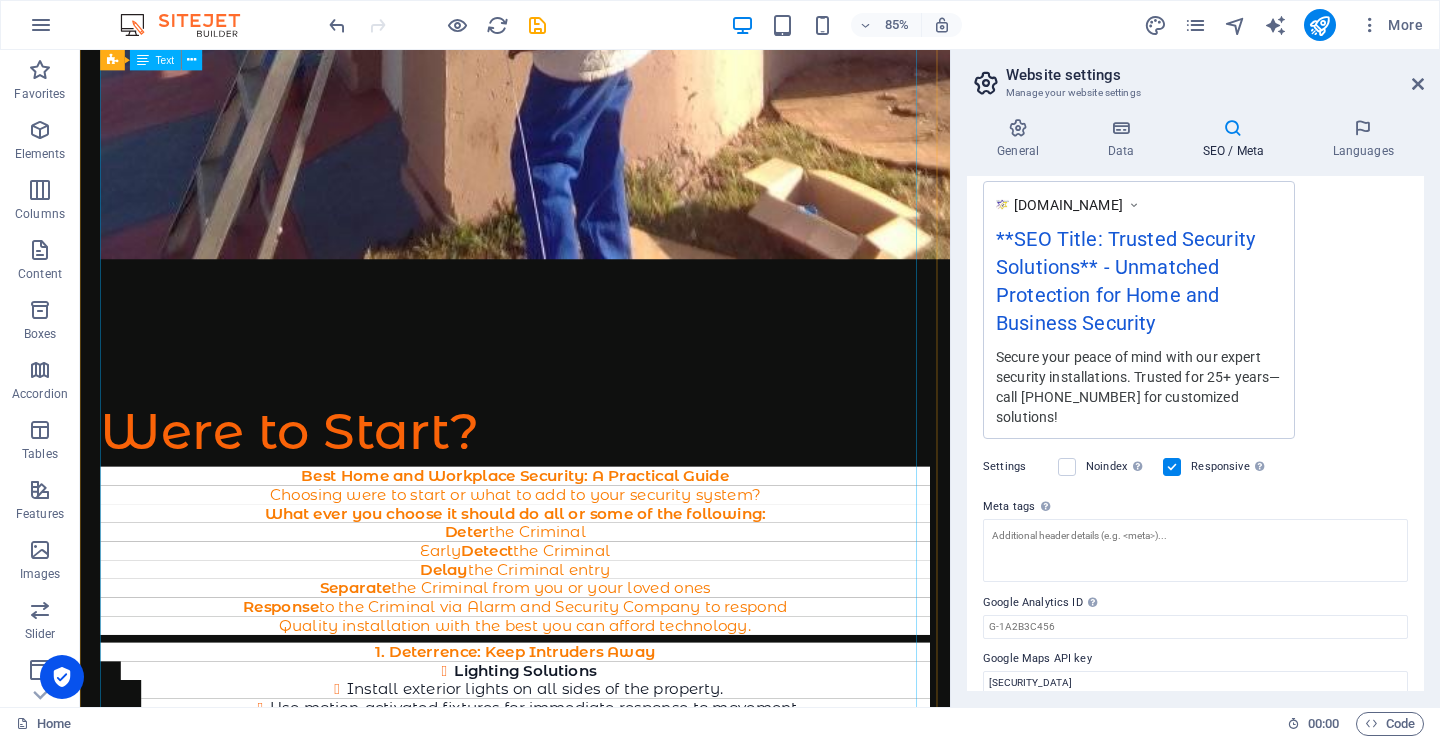 scroll, scrollTop: 6658, scrollLeft: 0, axis: vertical 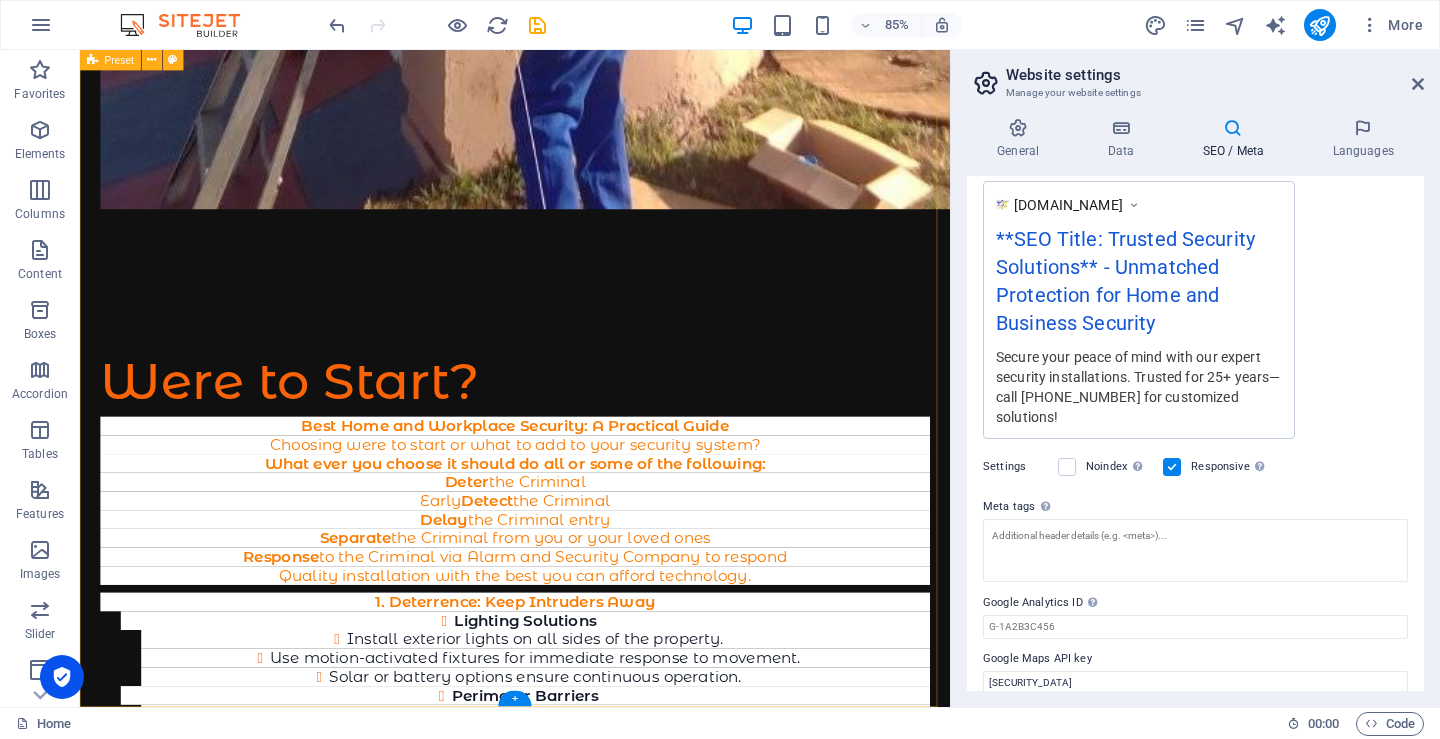 click on "We provide a comprehensive range of services and products, including: - Electric Fencing Specialist – Expert installations since 1996 - CCTV Cameras (Analog, HDMI, IP, and Wireless) - Alarm Systems (Ajax Wireless & IDS Wired Alarms) - Gates and Gate Motors (Centurion) - Biometric Systems - Fire Detection and Alarm Systems - Cell Phone Boosters (compatible with all networks) - Wi-Fi Signal Boosters - Burglar Alarms and Metal Work - Solar Lights and Solar Panels - Solar Systems ranging from 2 kW to 50 kW - Door Access Systems - Smart Video Doorbells - Network Cabling and Systems - We guarantee to BEAT any written quote on both price and quality  - Over 25 years of experience in Security Solutions - We exclusively use reputable suppliers and brands - Rapid turnaround times - FREE quotations for new installations - Our work comes with a guarantee - Quality products and modern solutions - 2-Year manufacturing warranty - 100% BEE Certified Can you afford NOT to call us today? 078 077 6636" at bounding box center (592, 7849) 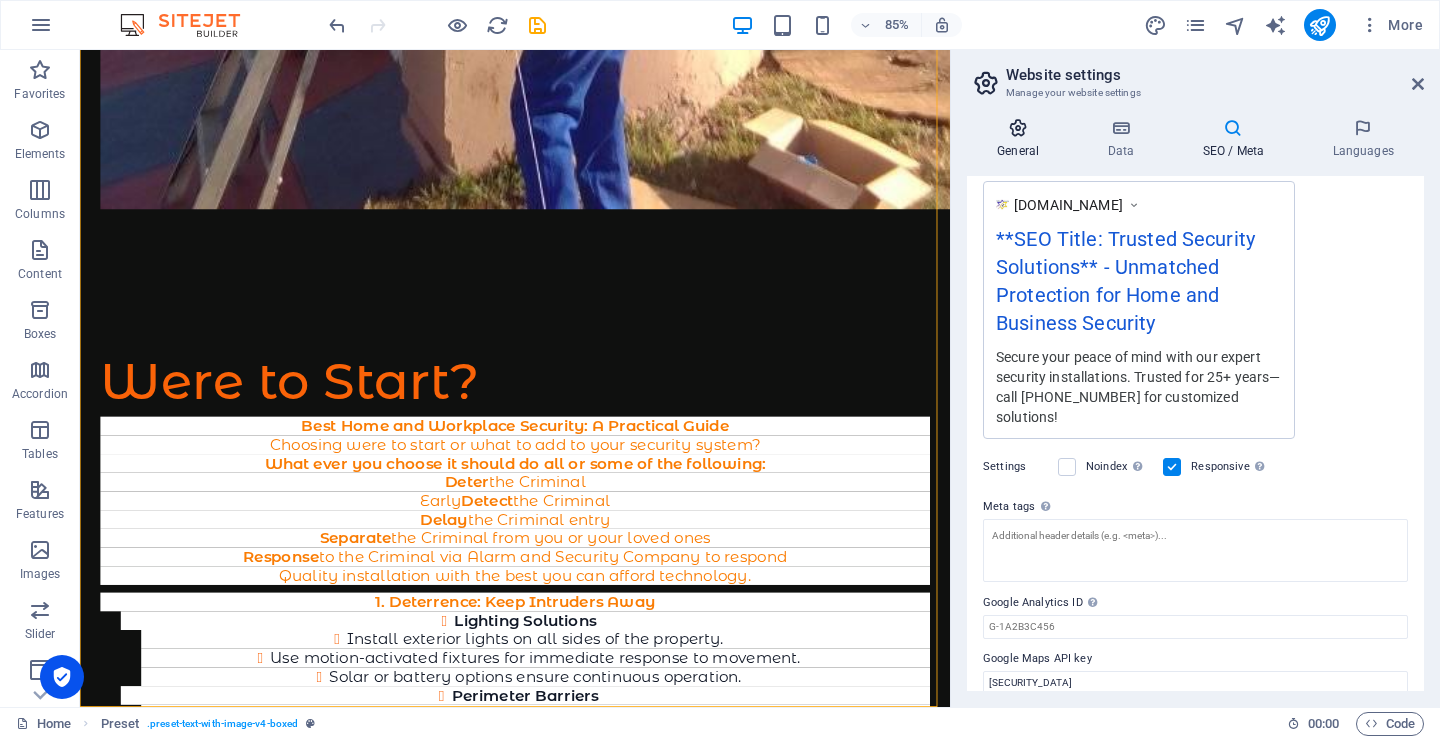 click at bounding box center (1018, 128) 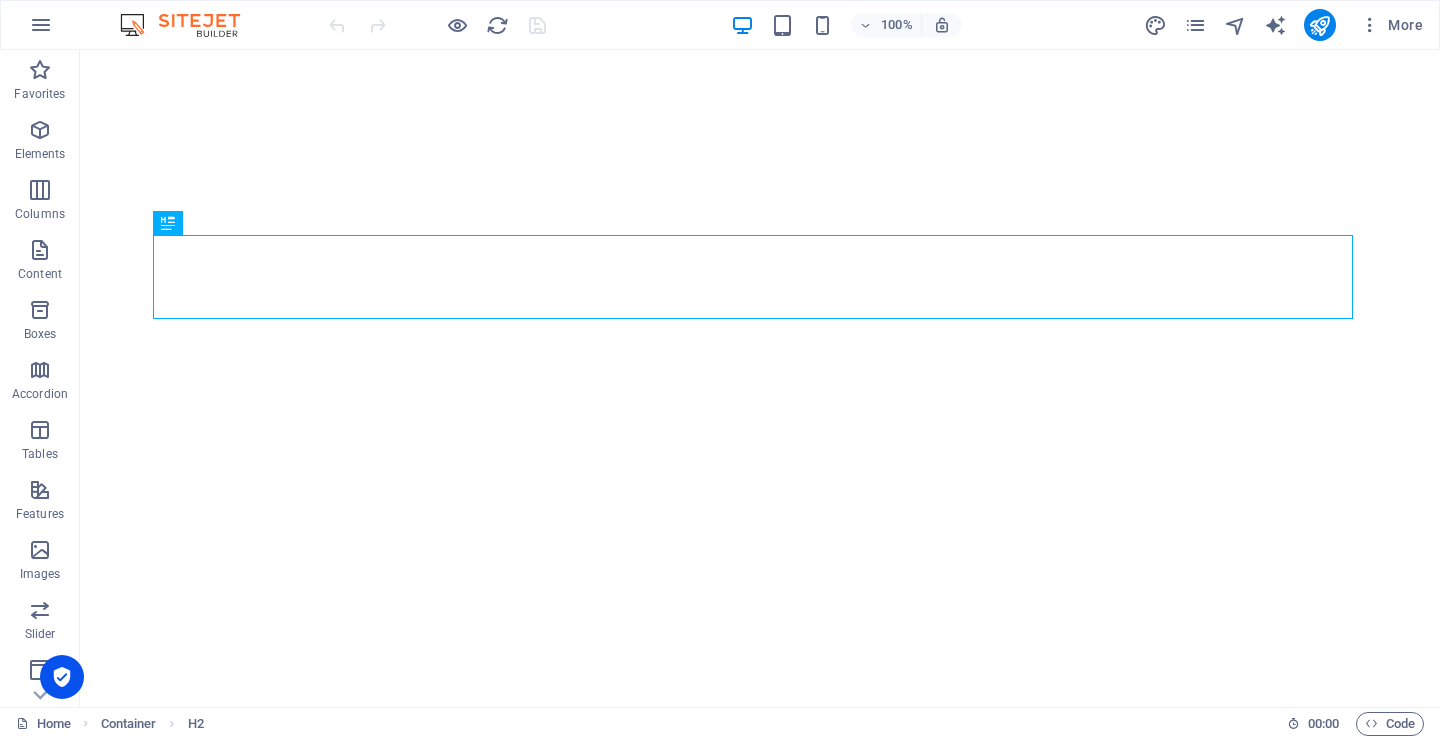 scroll, scrollTop: 0, scrollLeft: 0, axis: both 